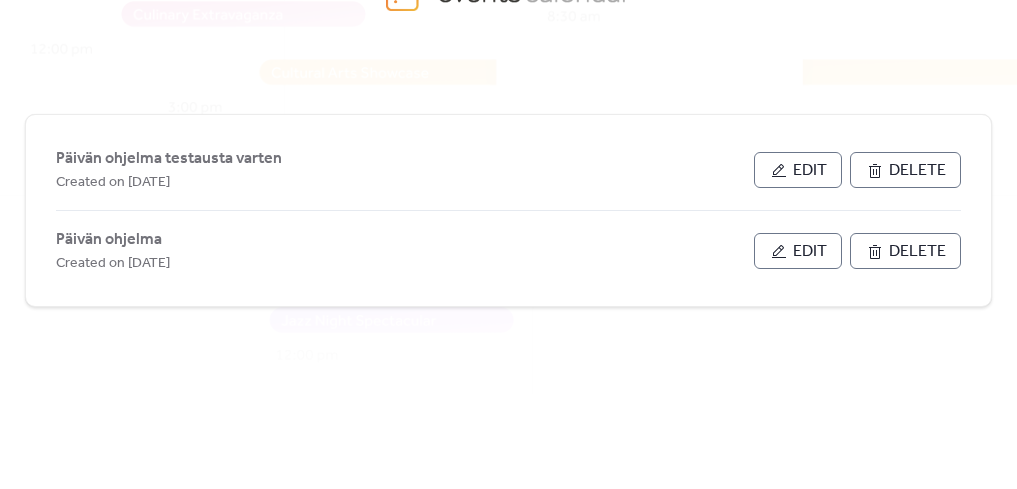 scroll, scrollTop: 135, scrollLeft: 0, axis: vertical 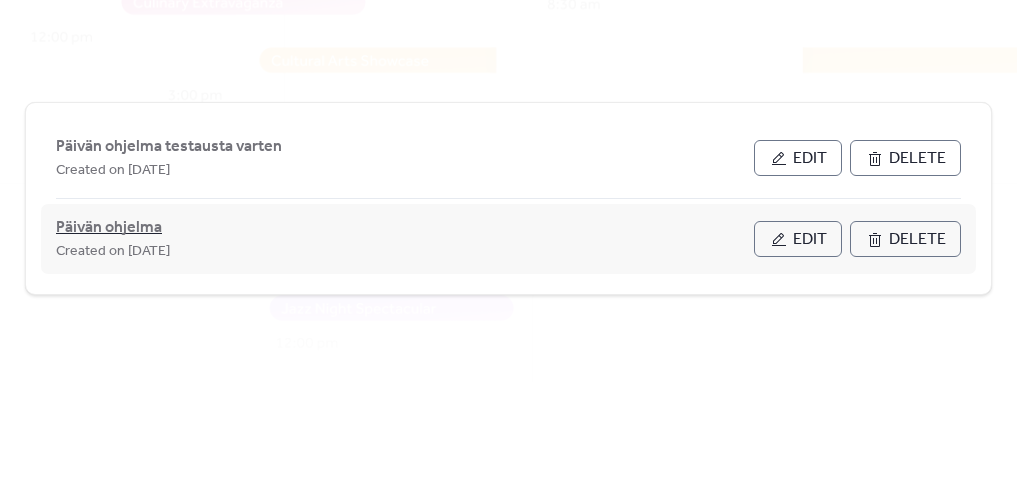 click on "Päivän ohjelma" at bounding box center (109, 228) 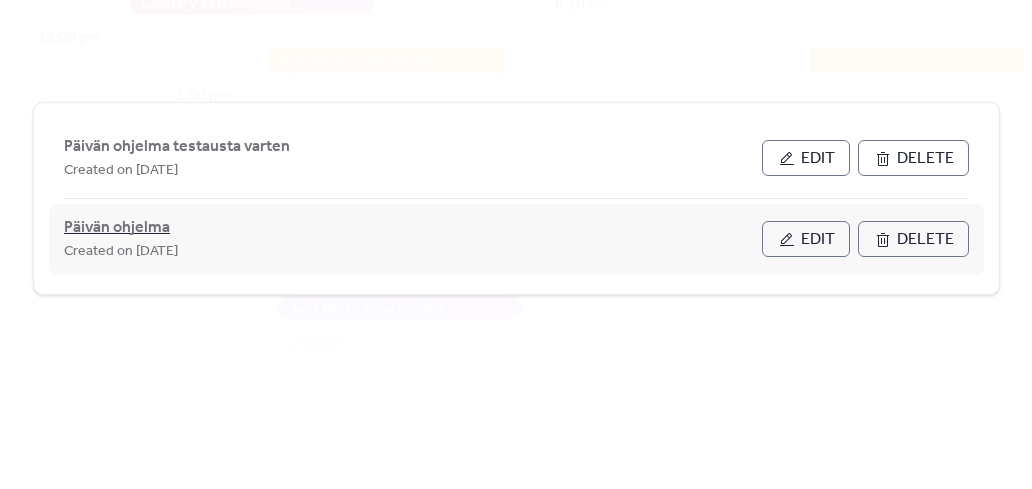 scroll, scrollTop: 0, scrollLeft: 0, axis: both 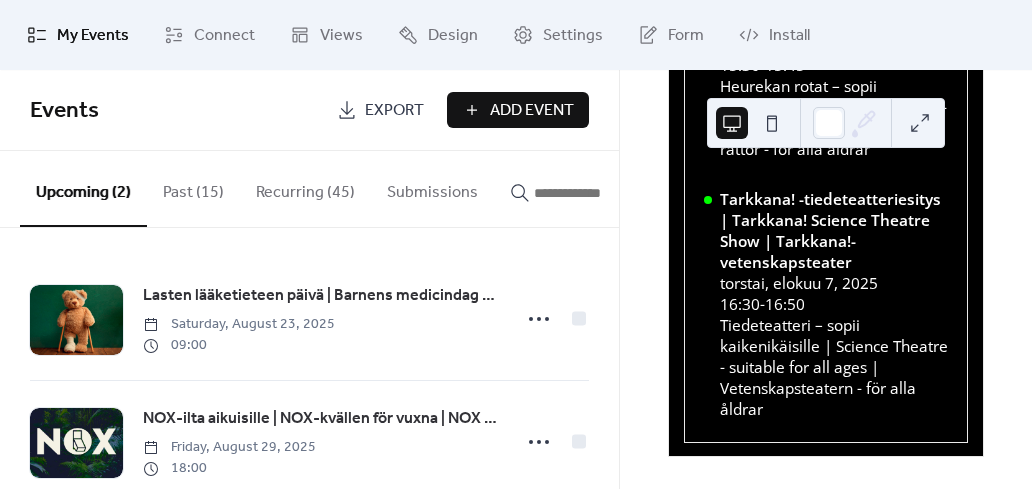 click on "Recurring (45)" at bounding box center [305, 188] 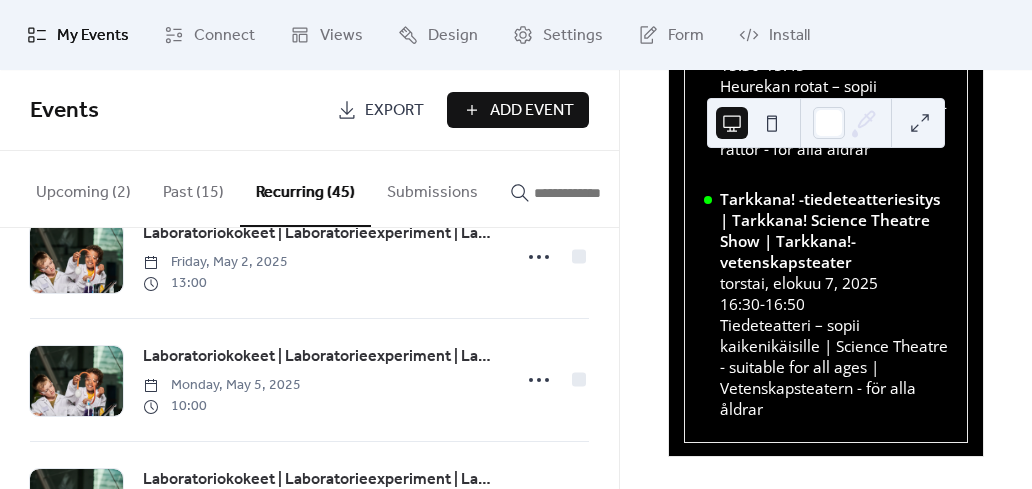 scroll, scrollTop: 900, scrollLeft: 0, axis: vertical 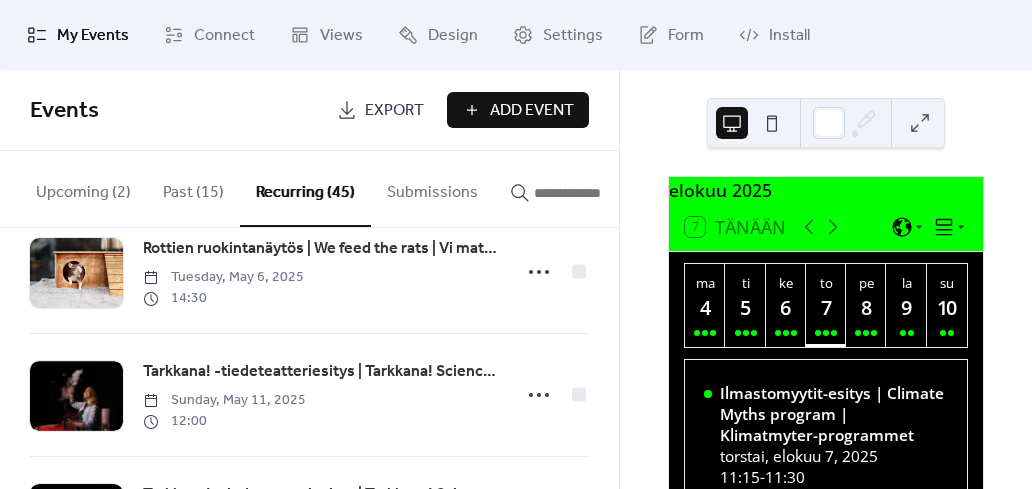 click on "8" at bounding box center (865, 307) 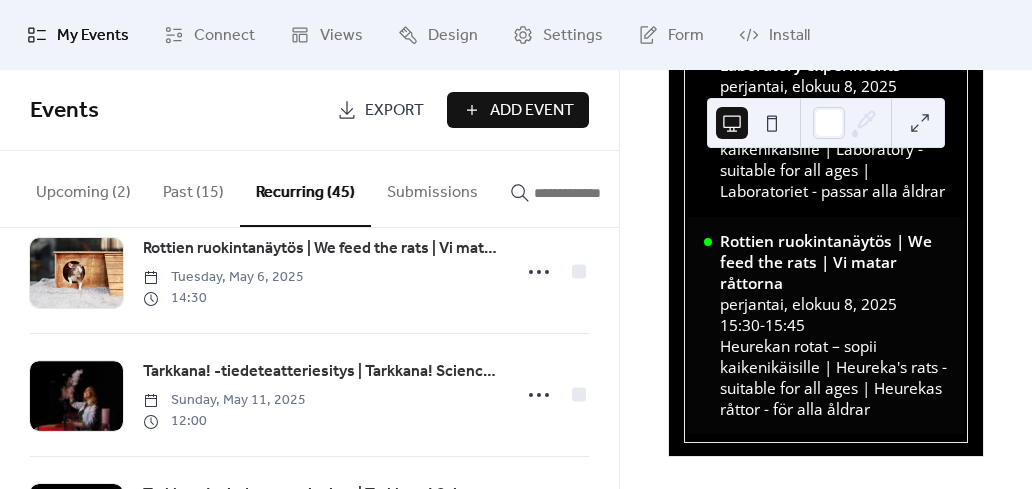 scroll, scrollTop: 1176, scrollLeft: 0, axis: vertical 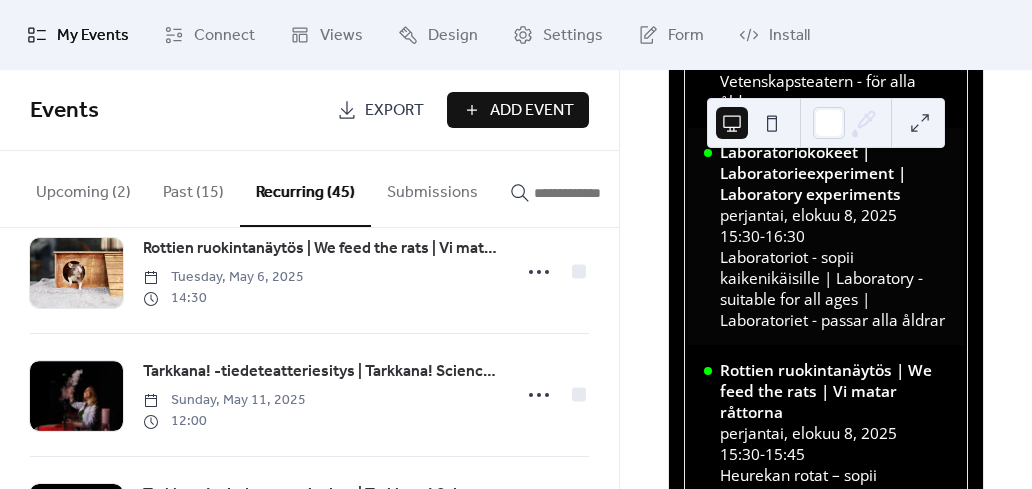 click on "-" at bounding box center [762, 236] 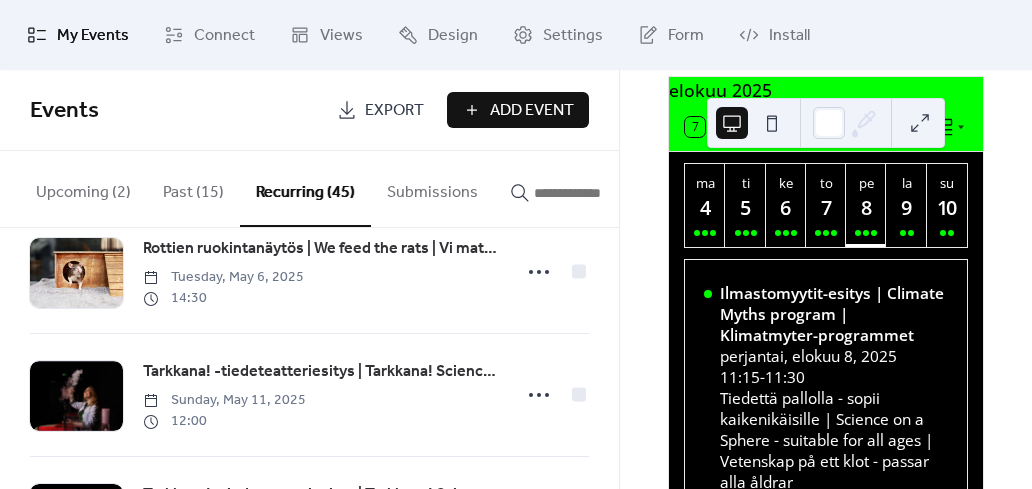 scroll, scrollTop: 0, scrollLeft: 0, axis: both 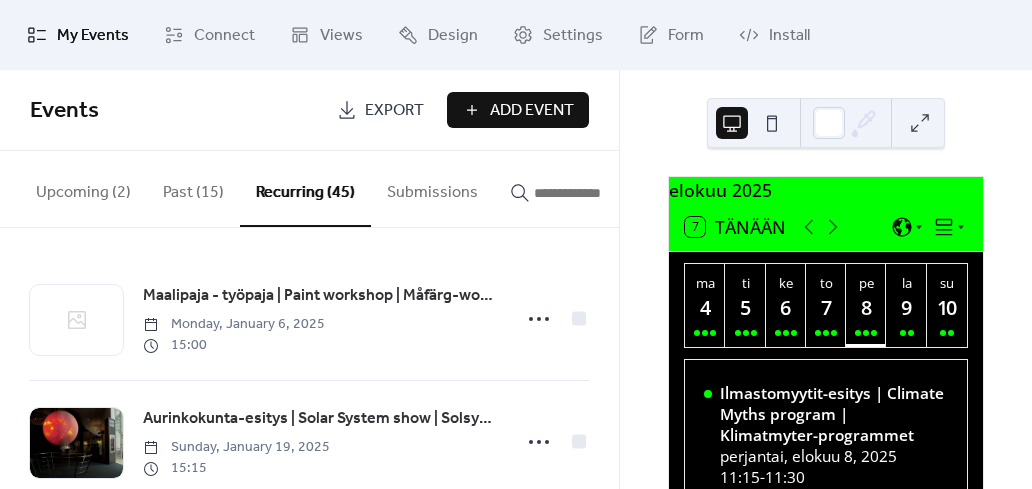 click at bounding box center (594, 193) 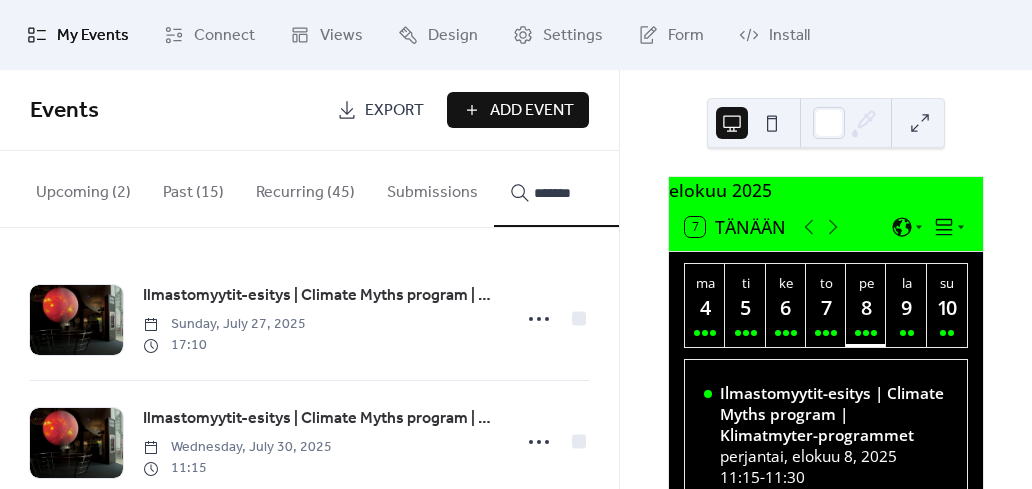 scroll, scrollTop: 100, scrollLeft: 0, axis: vertical 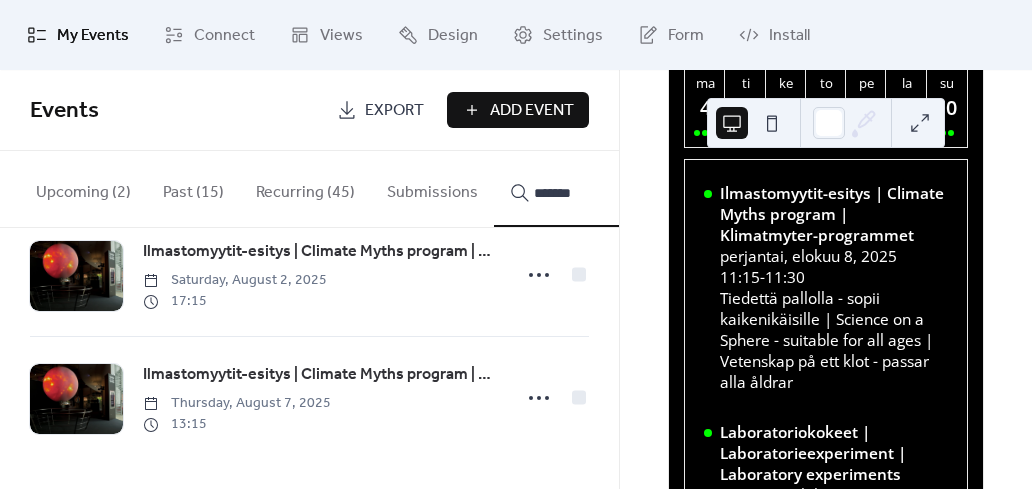 type on "*******" 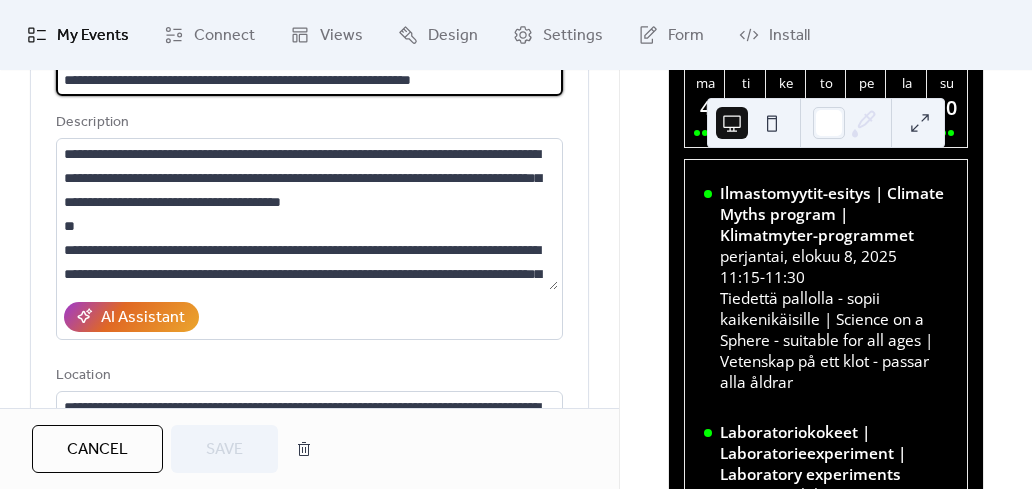 scroll, scrollTop: 200, scrollLeft: 0, axis: vertical 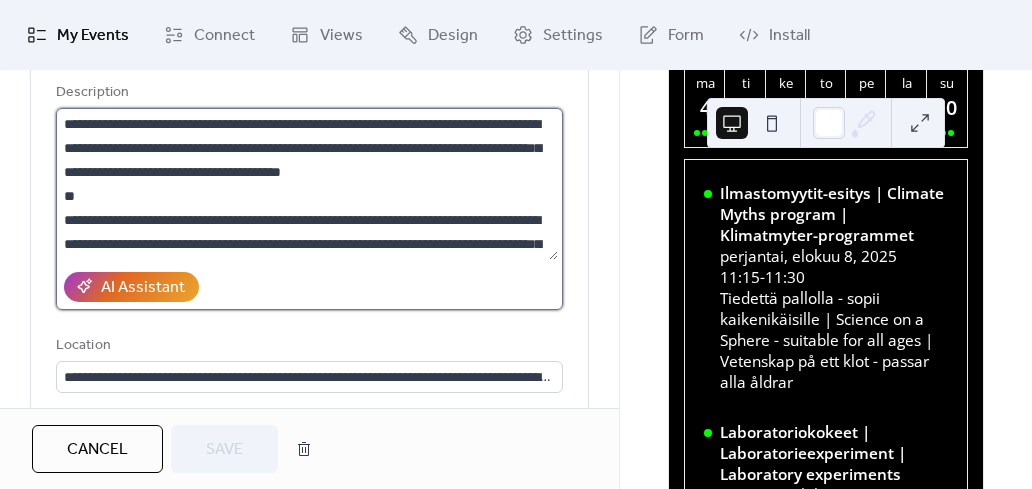 click on "**********" at bounding box center [307, 184] 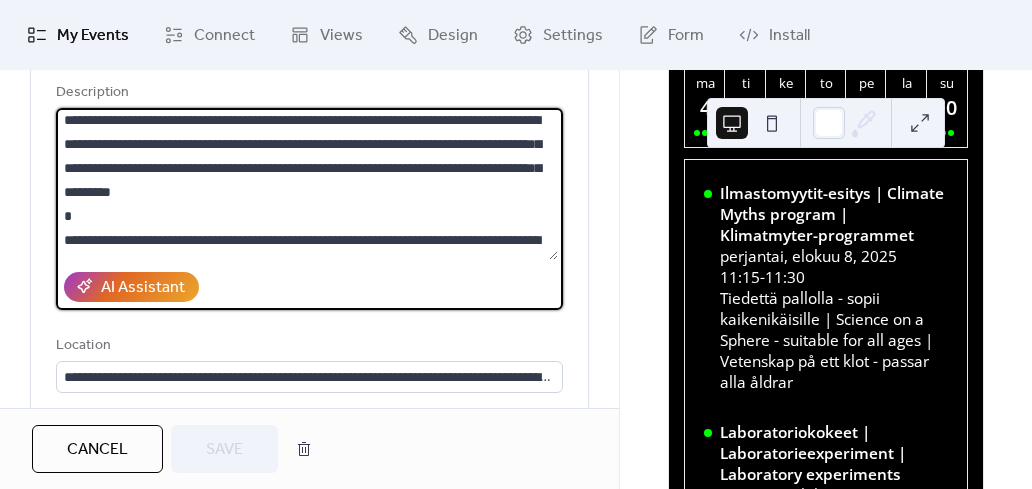 scroll, scrollTop: 192, scrollLeft: 0, axis: vertical 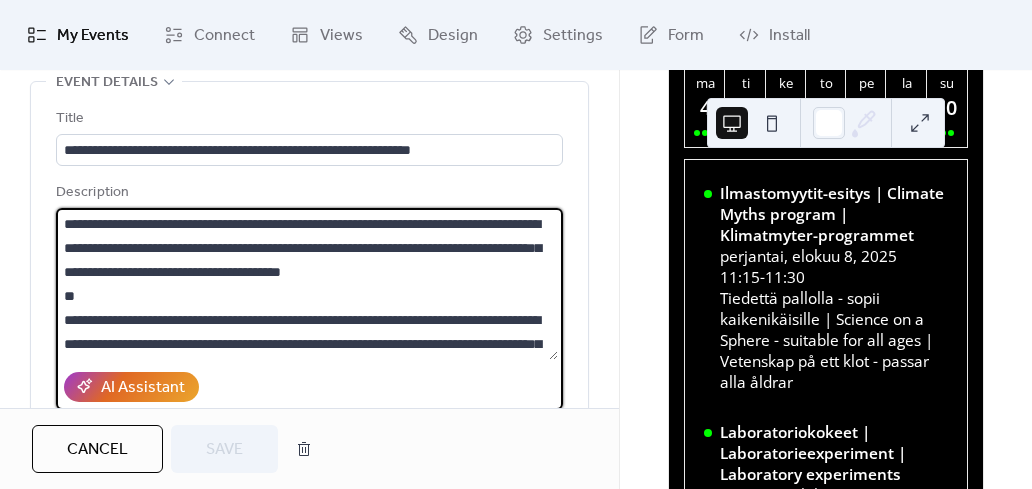 click on "**********" at bounding box center [309, 356] 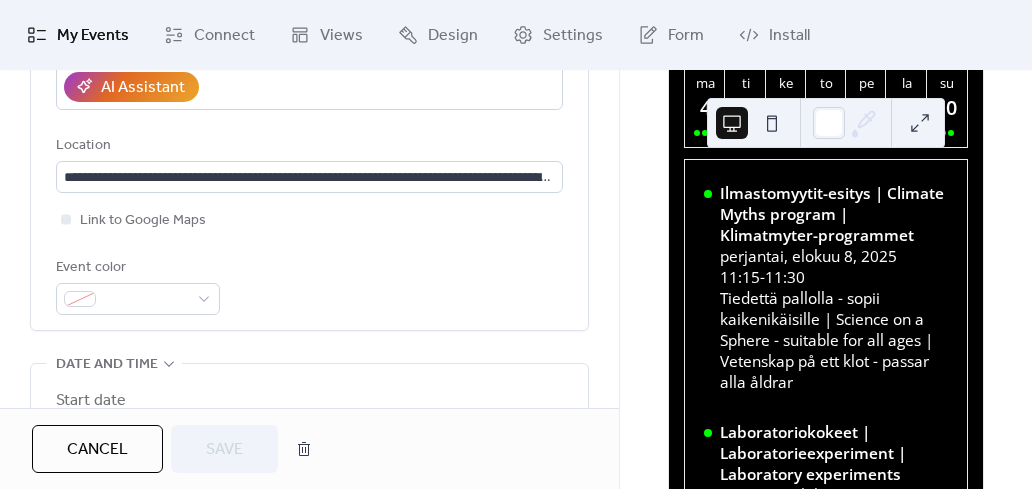 scroll, scrollTop: 500, scrollLeft: 0, axis: vertical 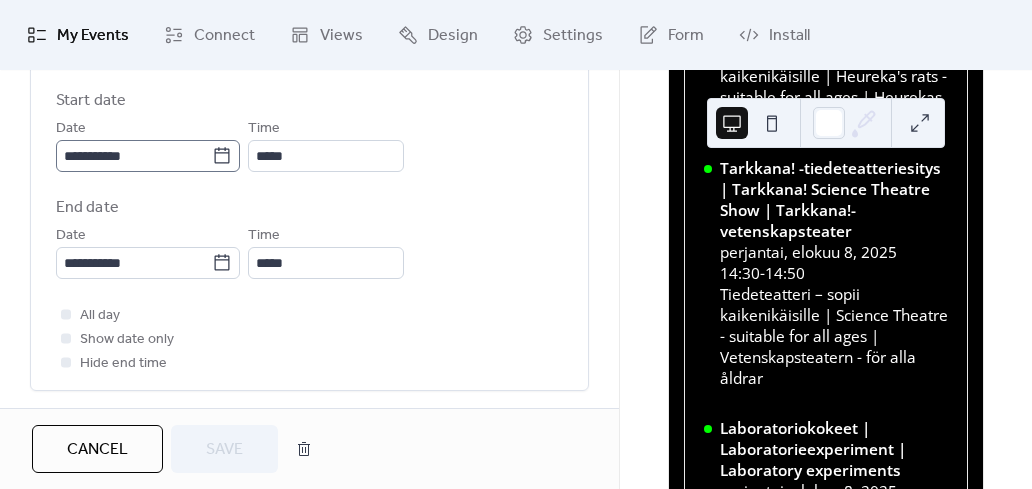 click 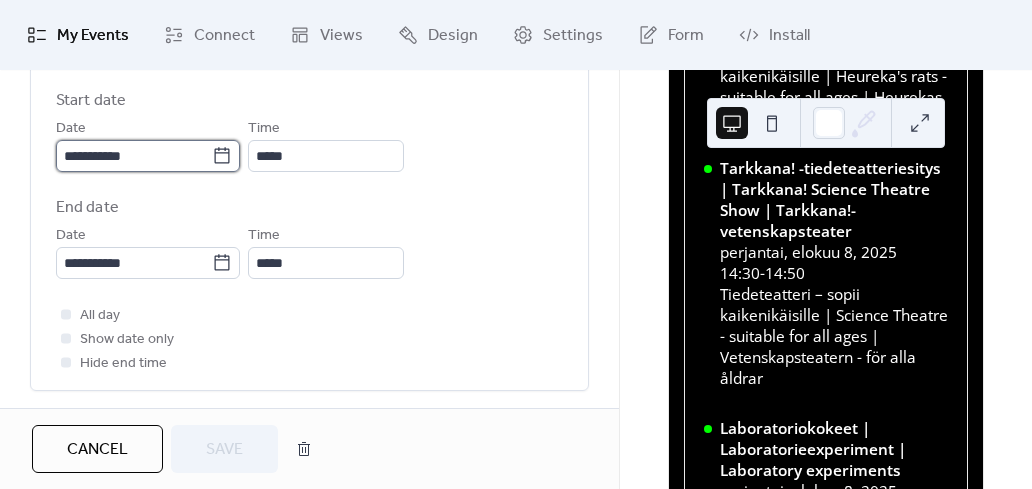 click on "**********" at bounding box center [134, 156] 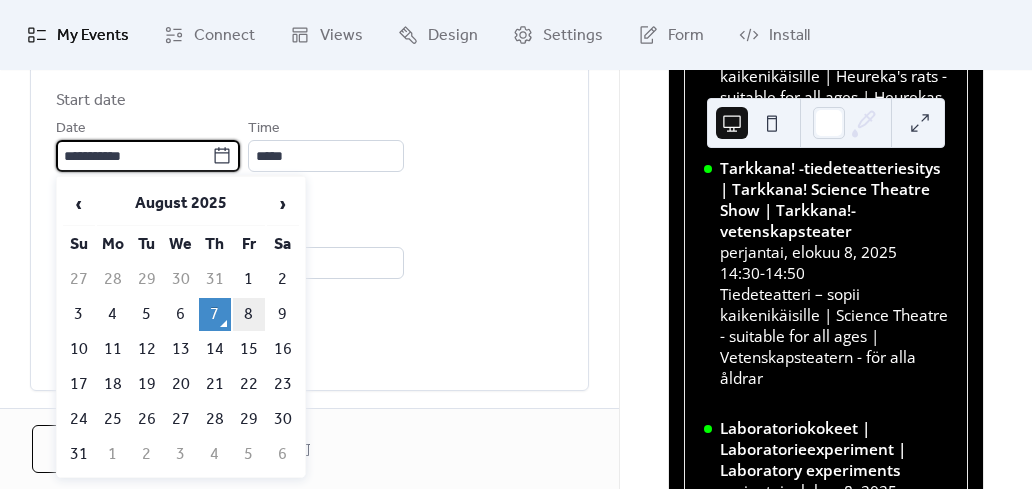 click on "8" at bounding box center (249, 314) 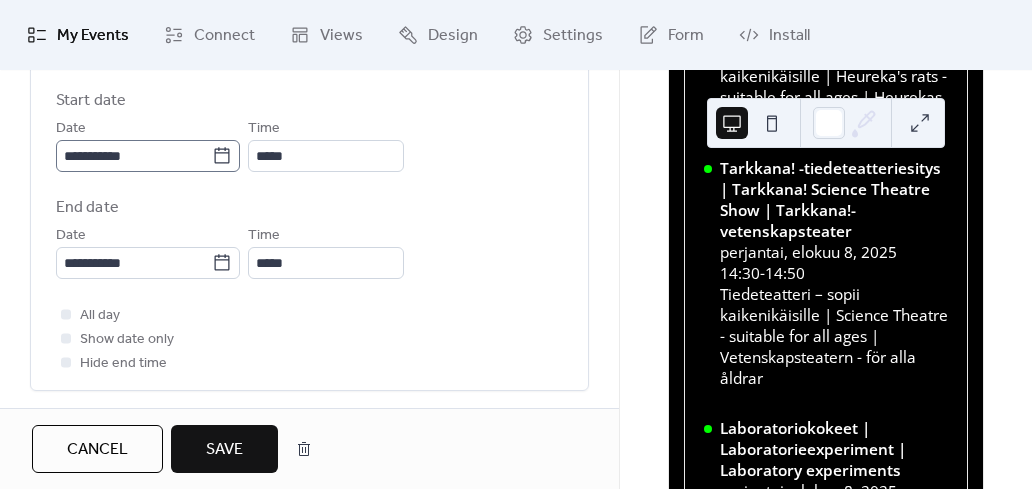 click on "**********" at bounding box center (148, 156) 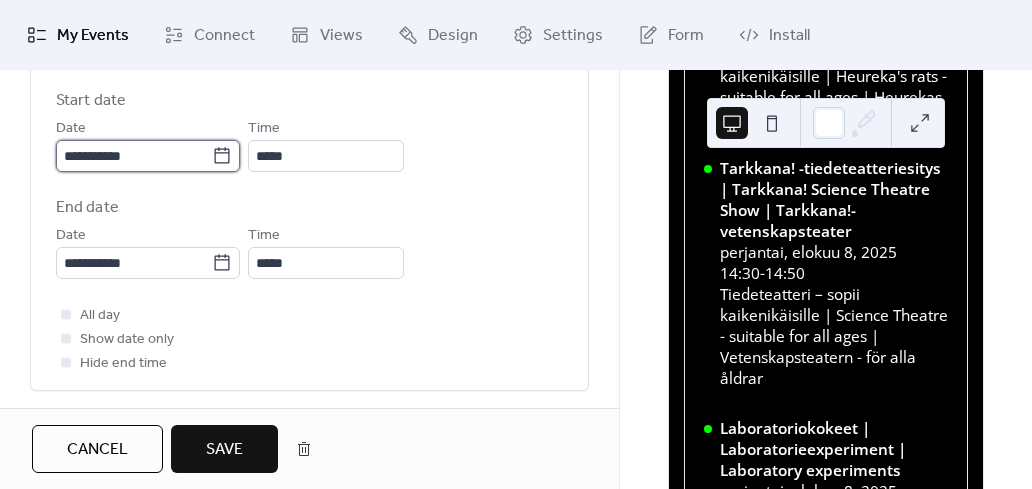 click on "**********" at bounding box center (134, 156) 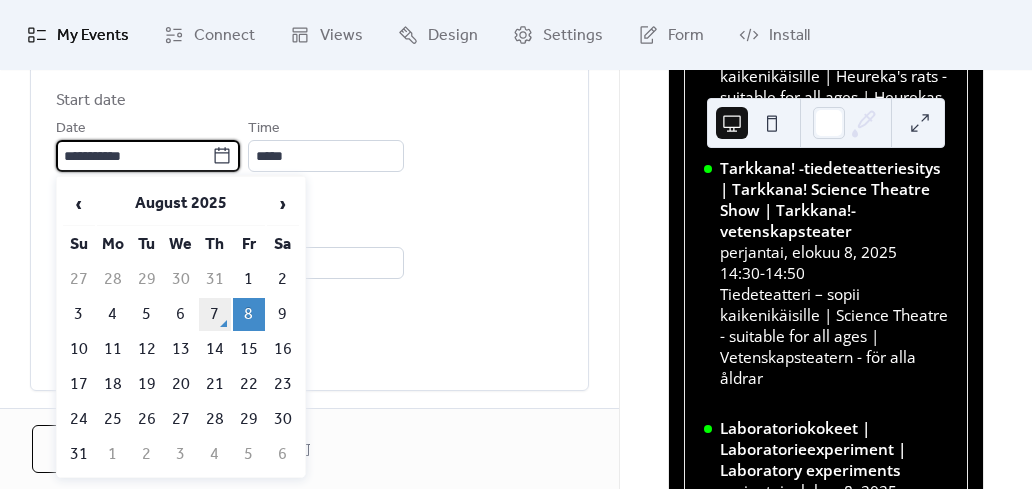 click on "7" at bounding box center (215, 314) 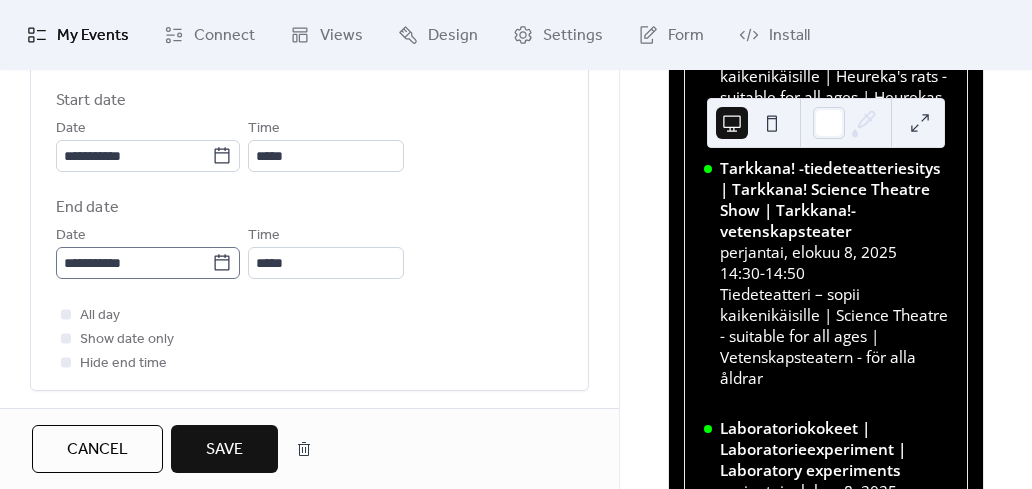 click 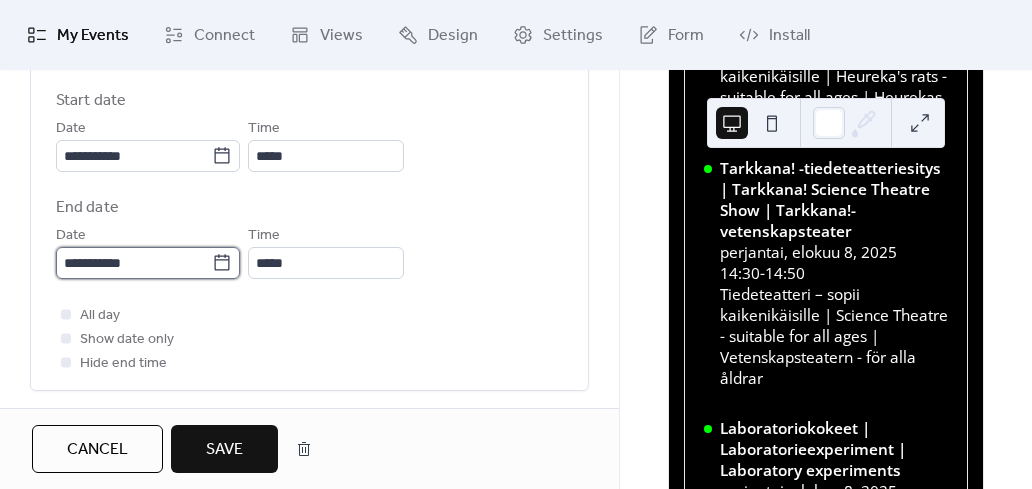 click on "**********" at bounding box center [134, 263] 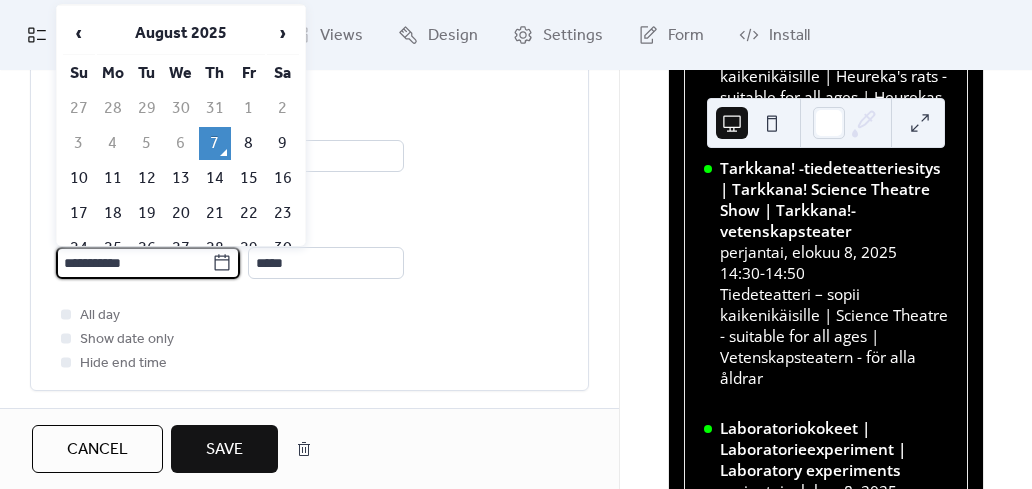 click on "All day Show date only Hide end time" at bounding box center (309, 339) 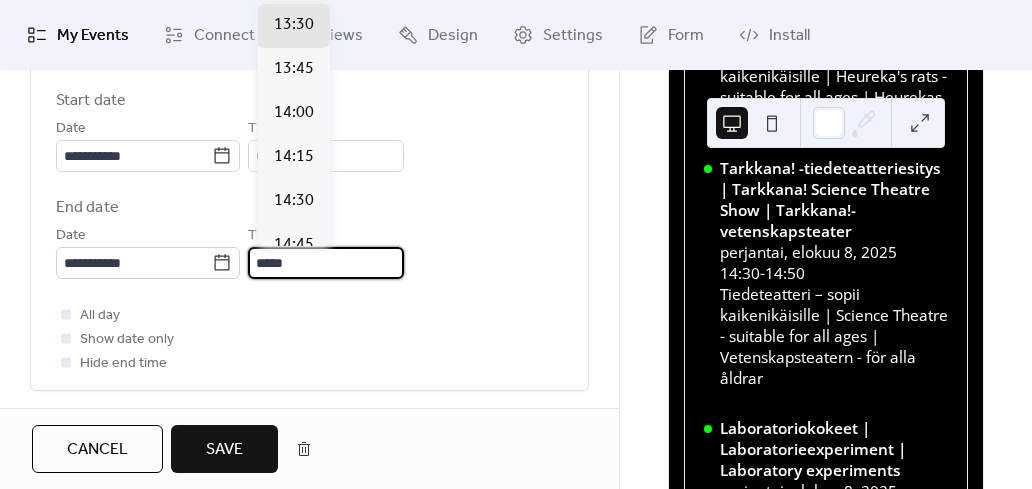 click on "*****" at bounding box center (326, 263) 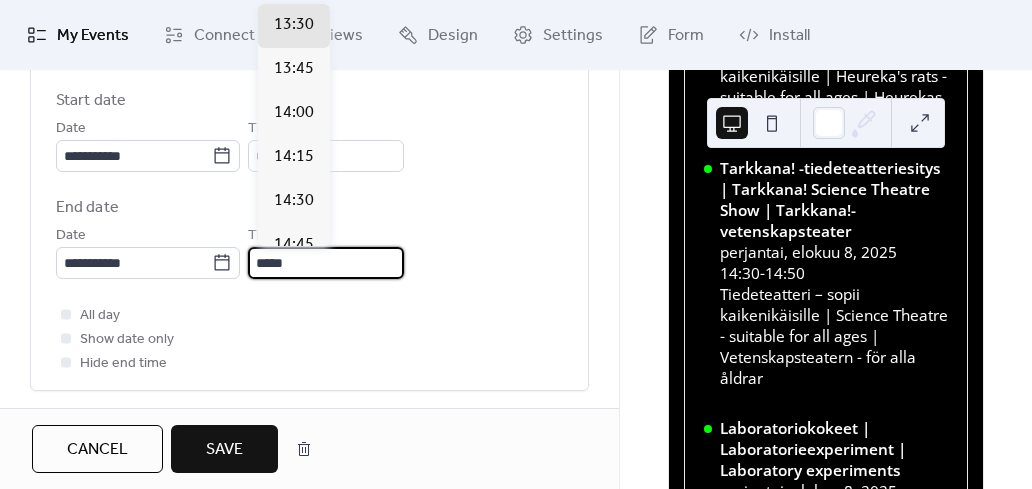 click on "**********" at bounding box center (309, 232) 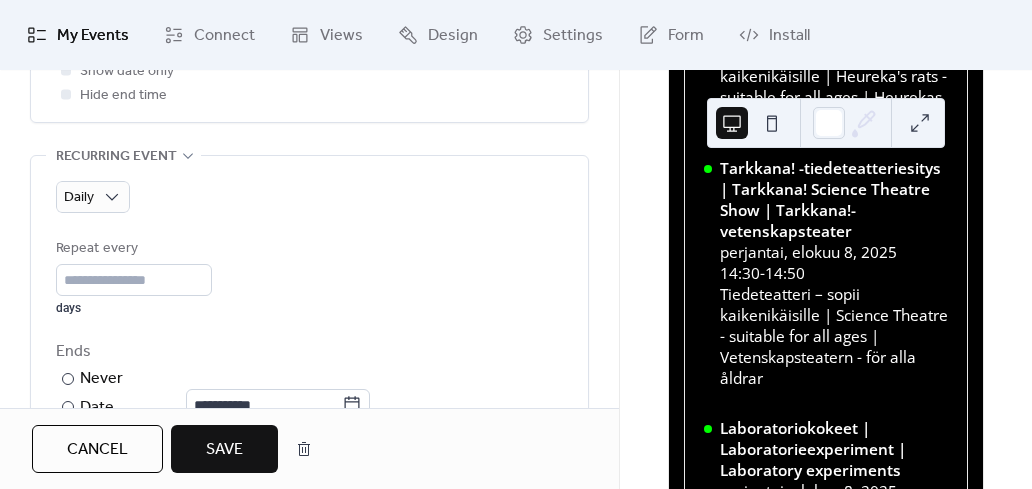 scroll, scrollTop: 1000, scrollLeft: 0, axis: vertical 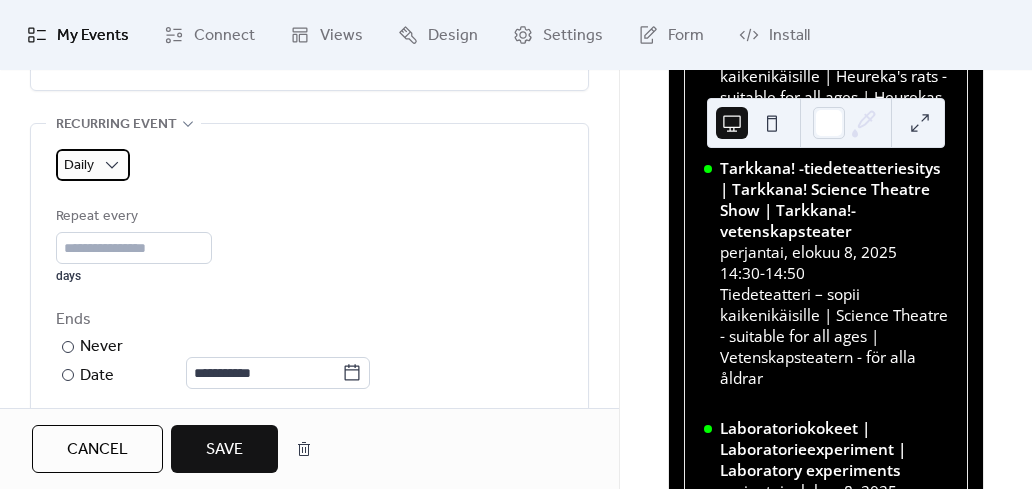 click on "Daily" at bounding box center (93, 165) 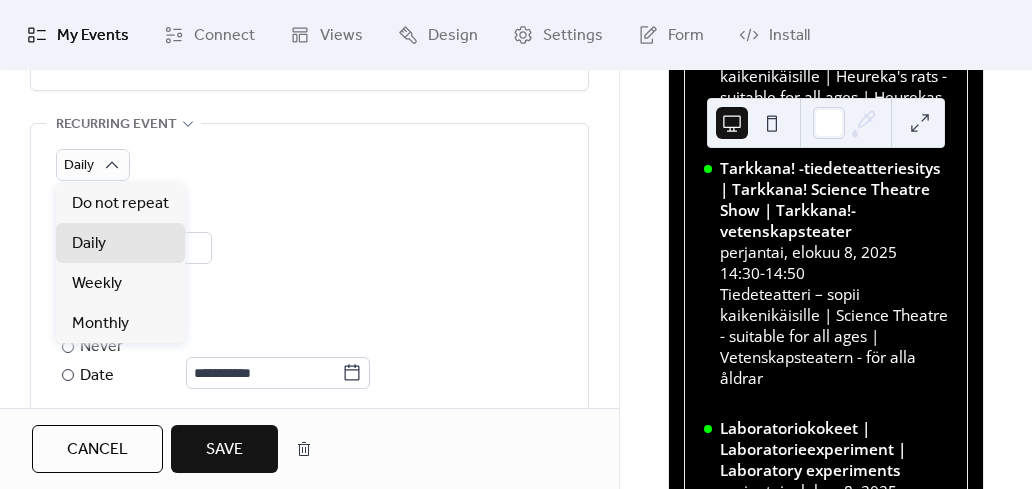 click on "**********" at bounding box center [309, 315] 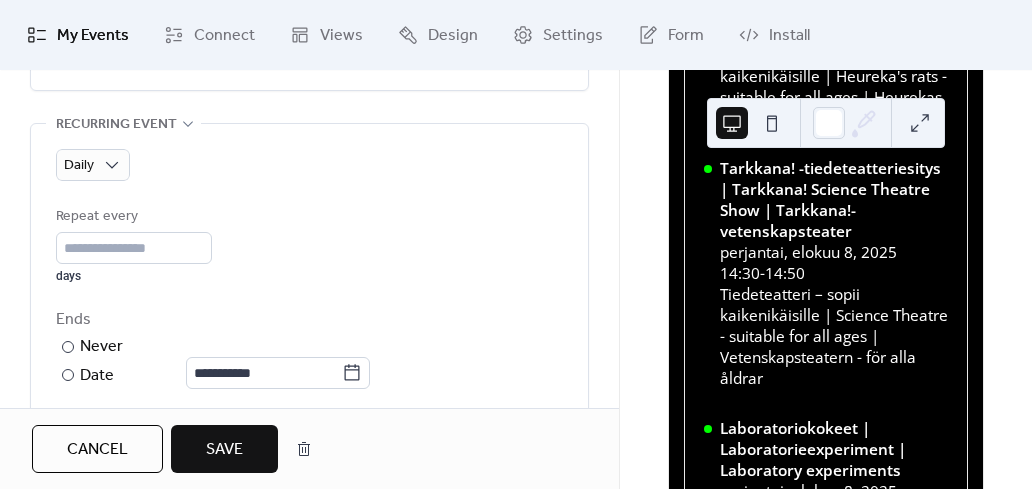 scroll, scrollTop: 1100, scrollLeft: 0, axis: vertical 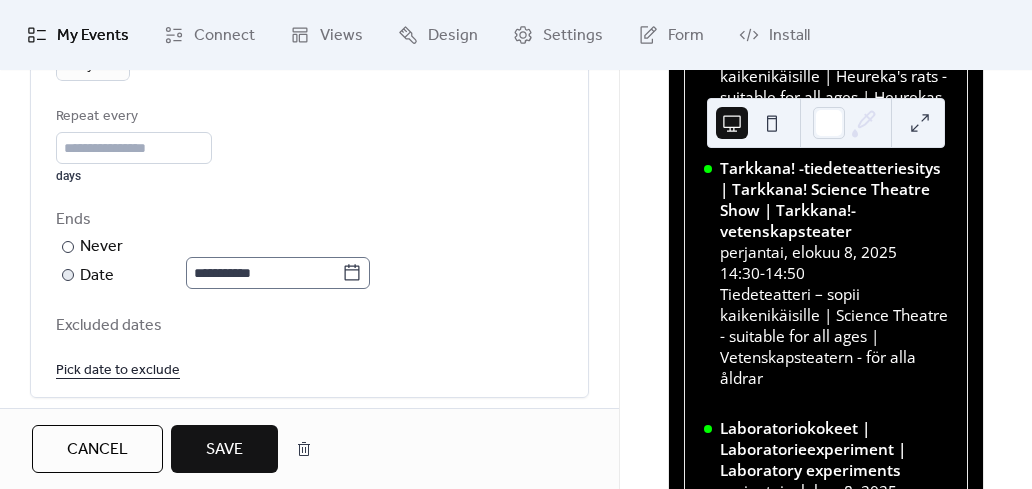 click 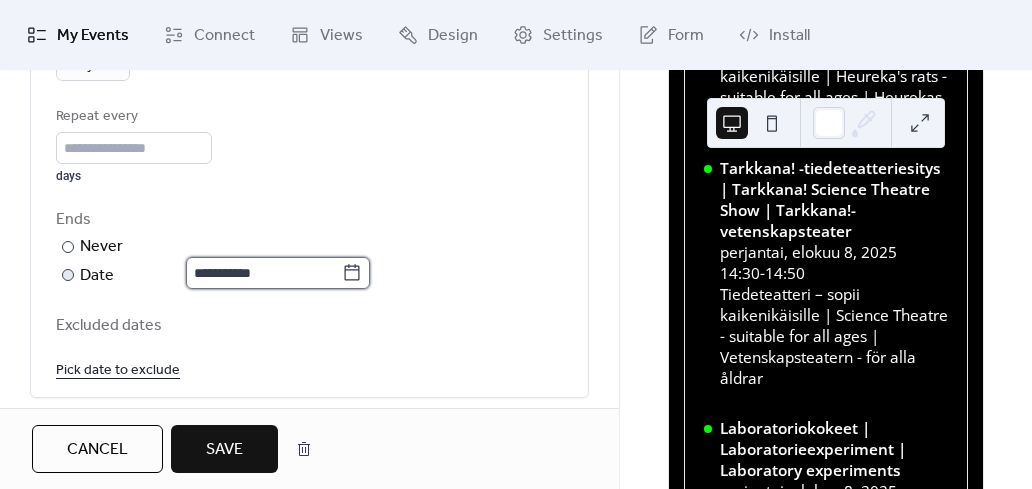 click on "**********" at bounding box center [264, 273] 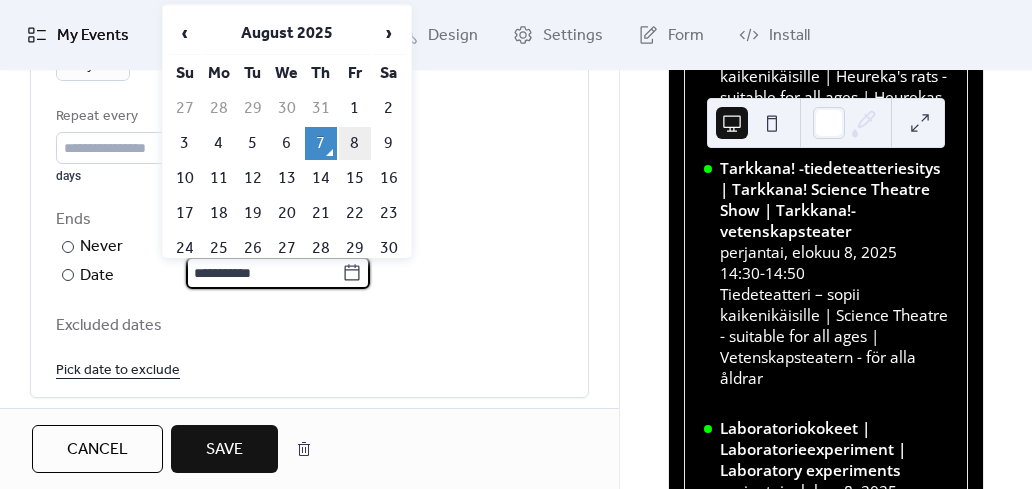 click on "8" at bounding box center (355, 143) 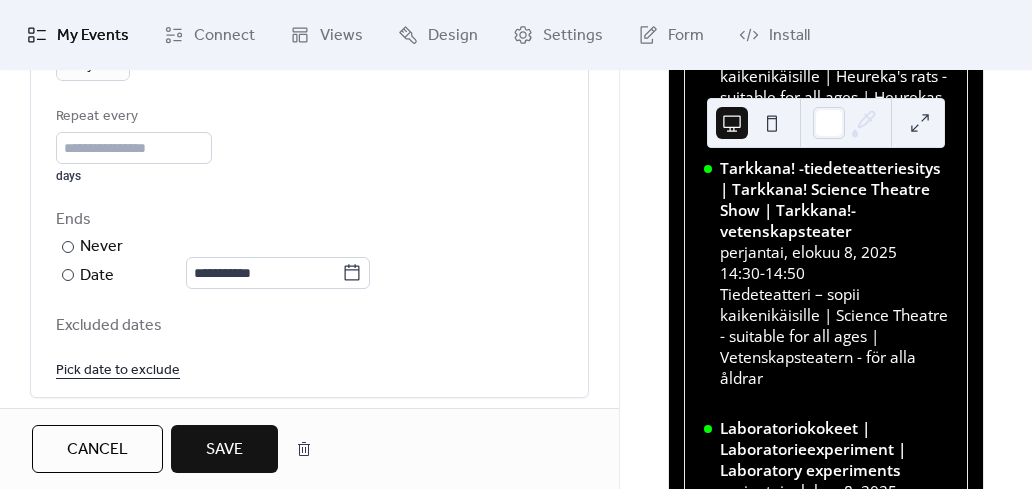 type on "**********" 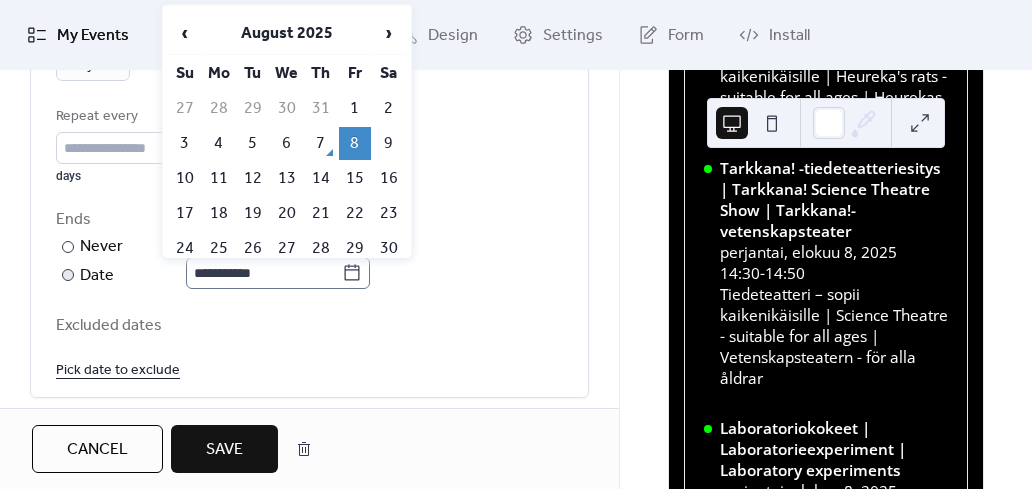 click 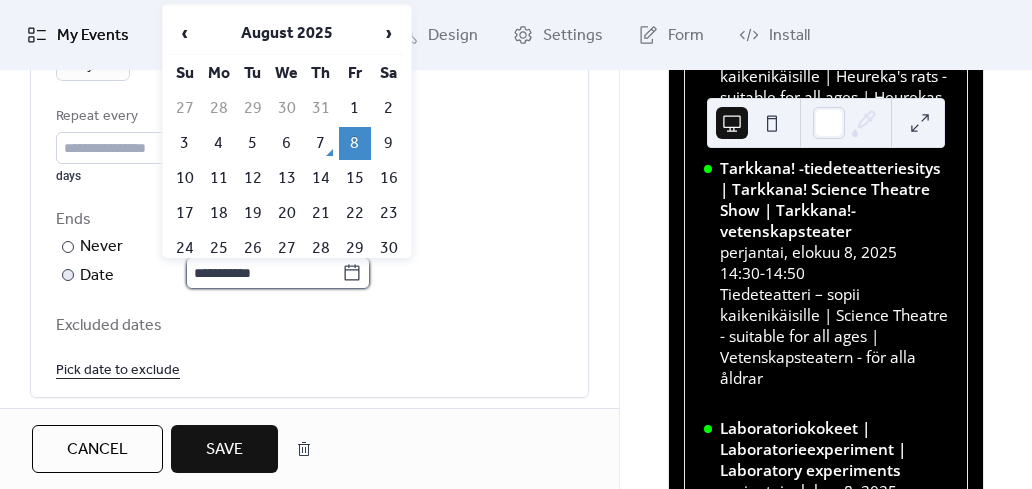 click on "**********" at bounding box center (264, 273) 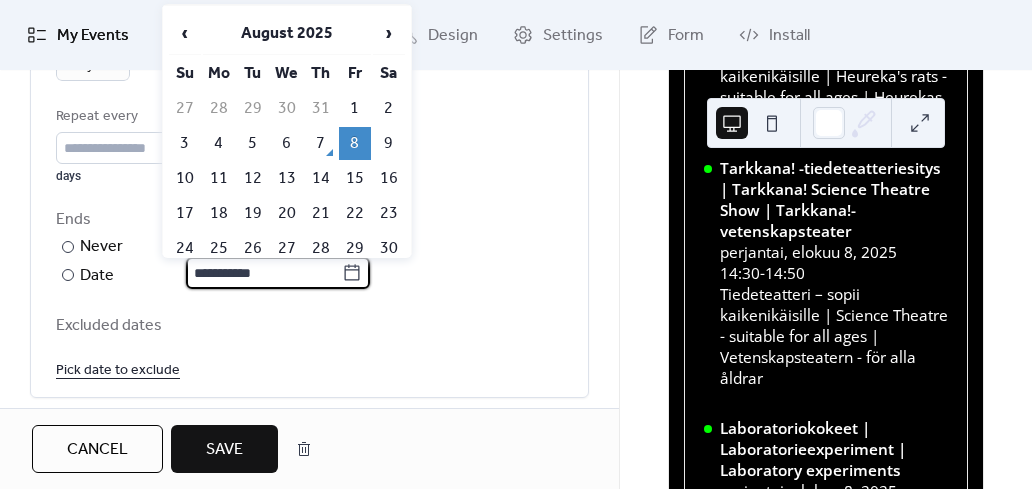 click on "**********" at bounding box center (309, 248) 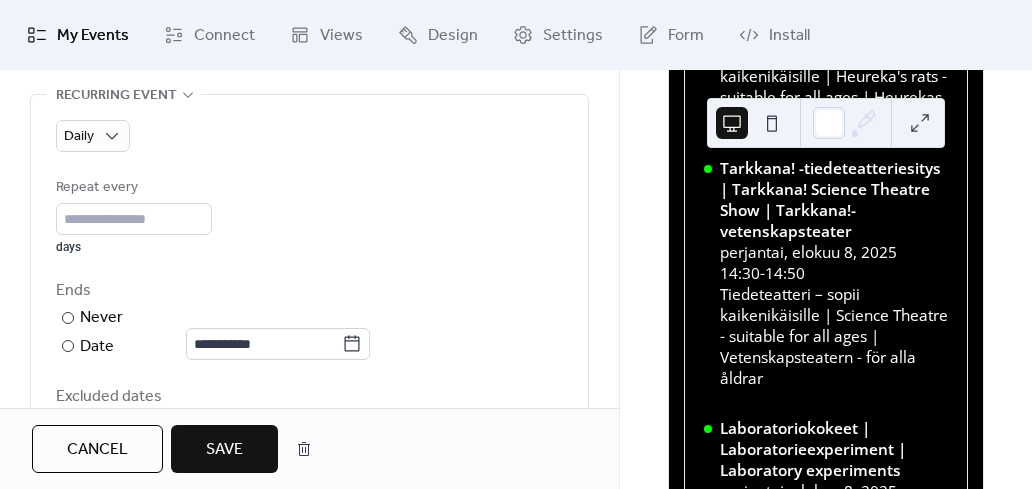 scroll, scrollTop: 1000, scrollLeft: 0, axis: vertical 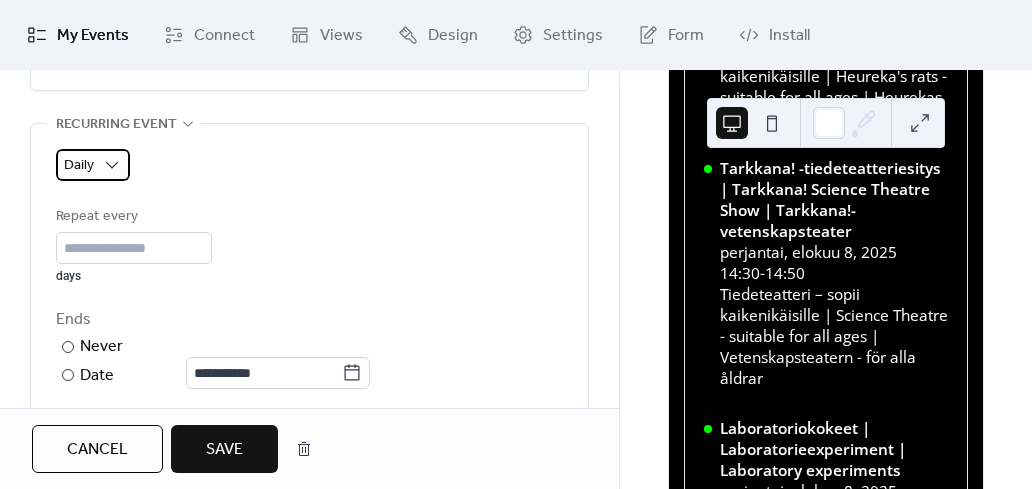 click on "Daily" at bounding box center [93, 165] 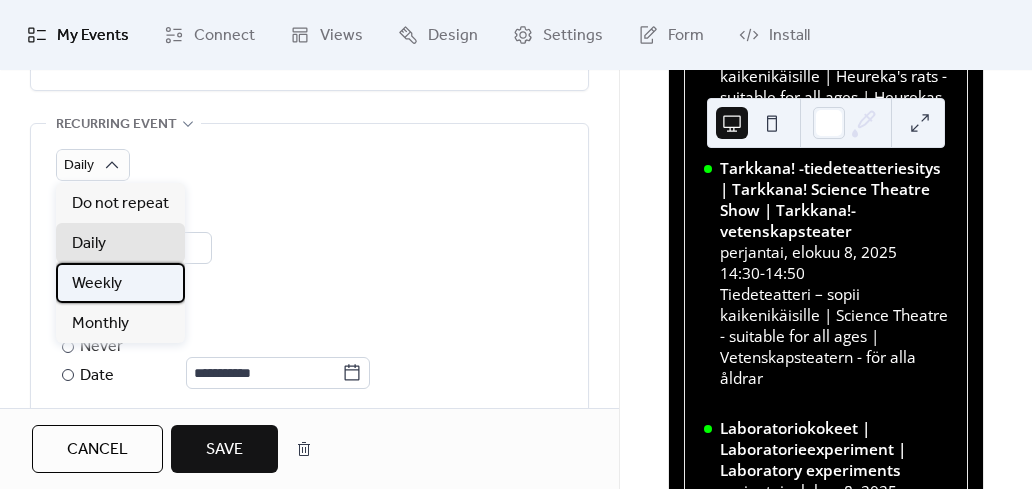 click on "Weekly" at bounding box center [120, 283] 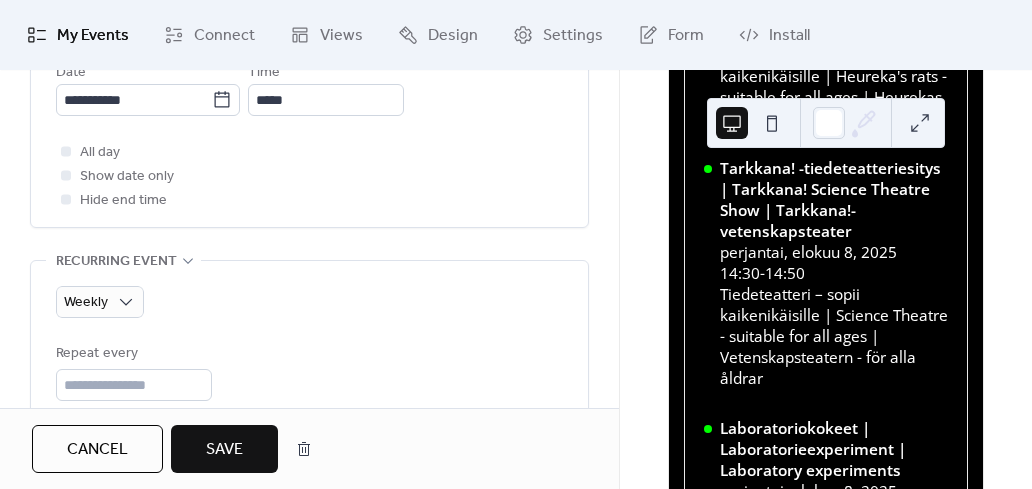 scroll, scrollTop: 834, scrollLeft: 0, axis: vertical 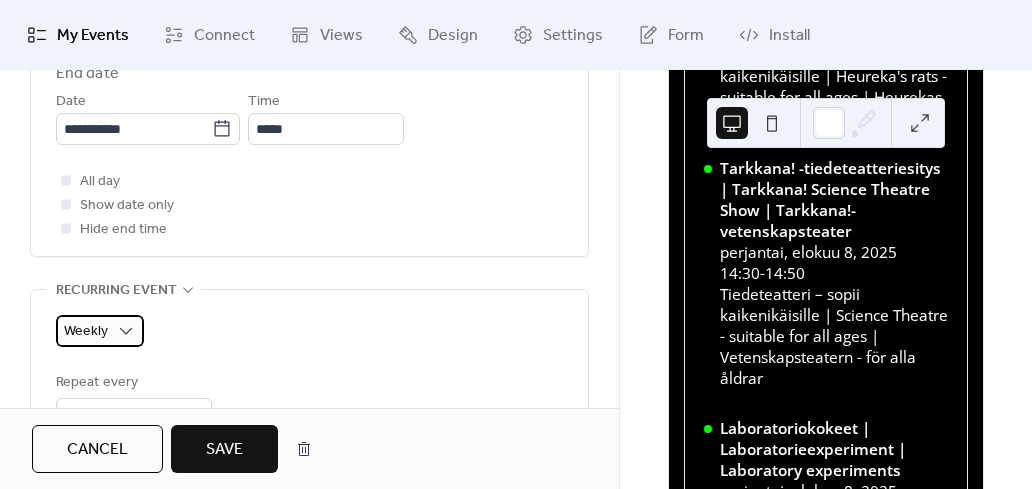 click on "Weekly" at bounding box center (86, 331) 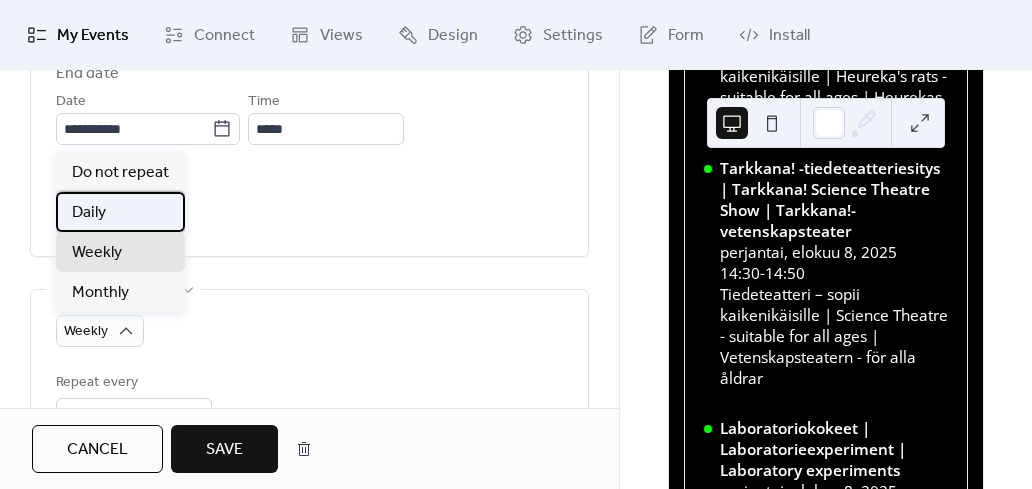 click on "Daily" at bounding box center [120, 212] 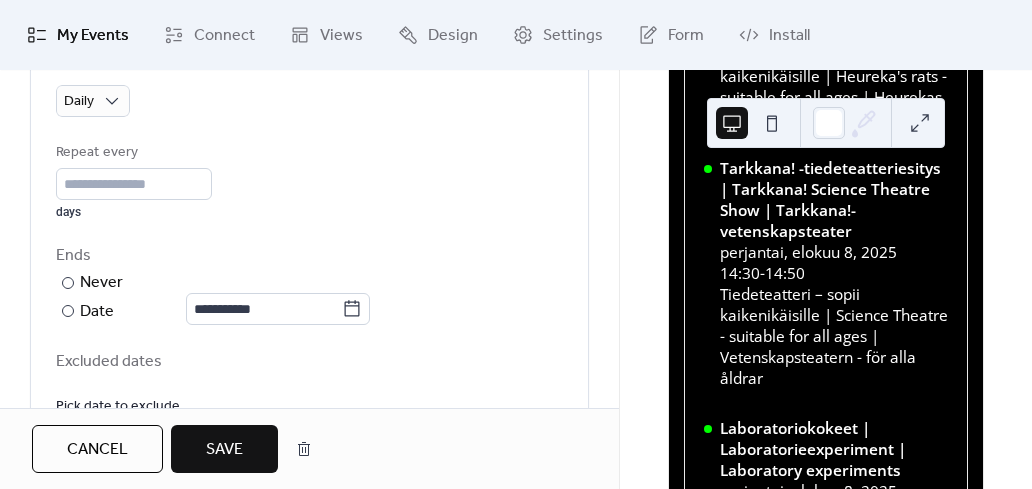scroll, scrollTop: 1034, scrollLeft: 0, axis: vertical 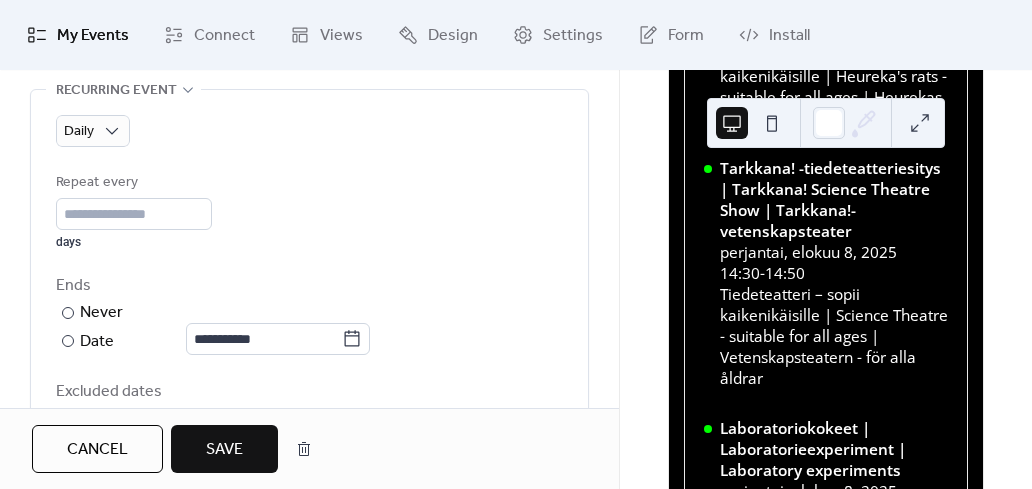 click on "Cancel" at bounding box center [97, 450] 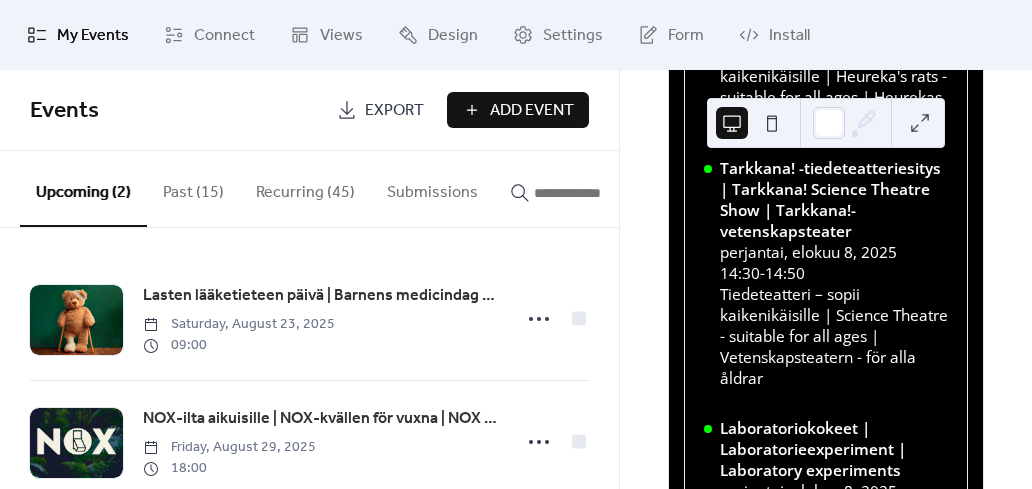 click on "Recurring (45)" at bounding box center (305, 188) 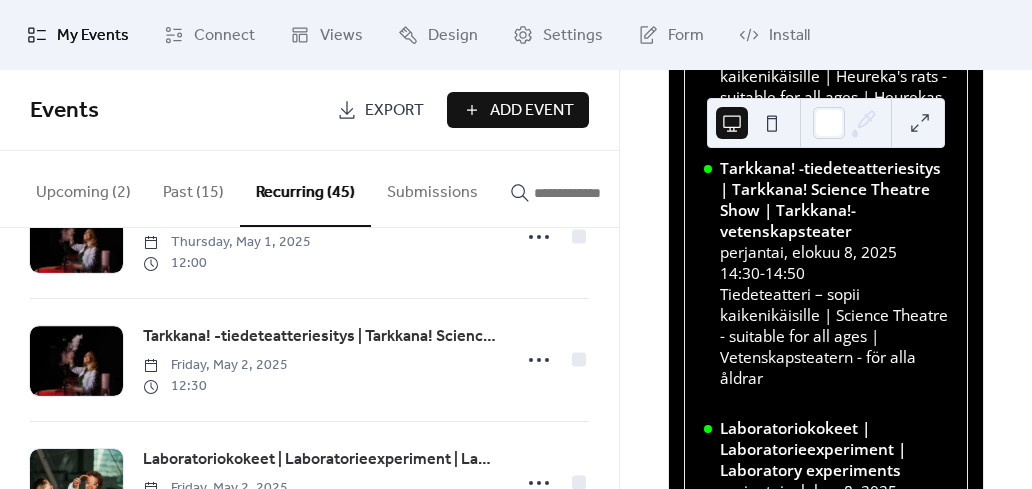 scroll, scrollTop: 700, scrollLeft: 0, axis: vertical 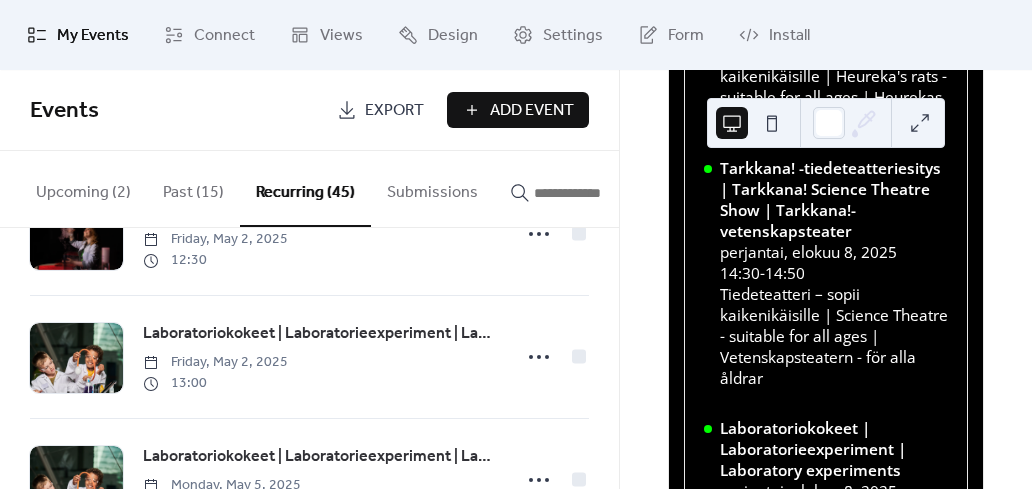 click at bounding box center [594, 193] 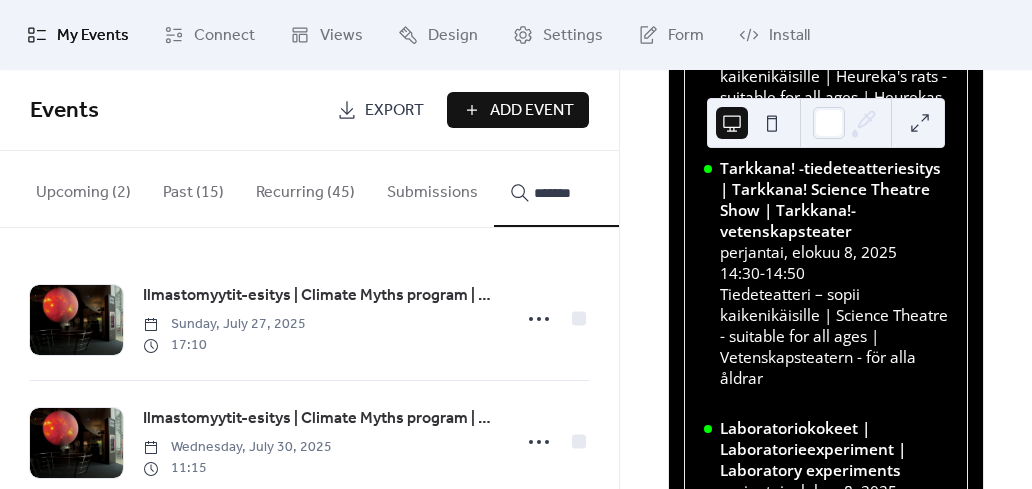type on "*******" 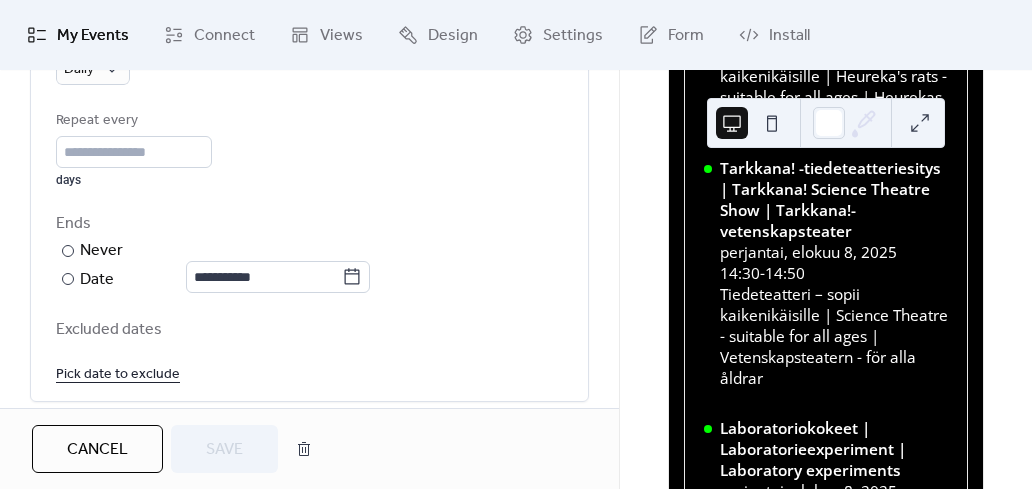 scroll, scrollTop: 1100, scrollLeft: 0, axis: vertical 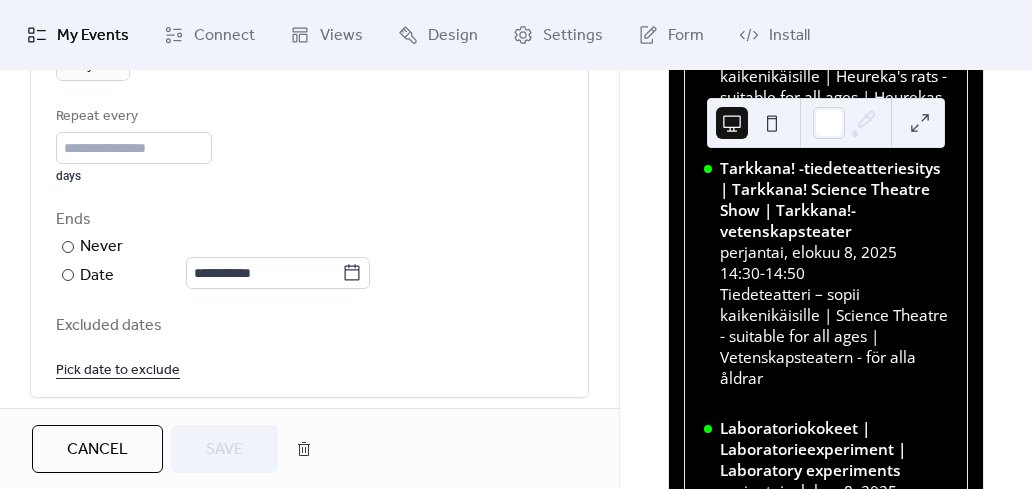 click on "Cancel" at bounding box center (97, 450) 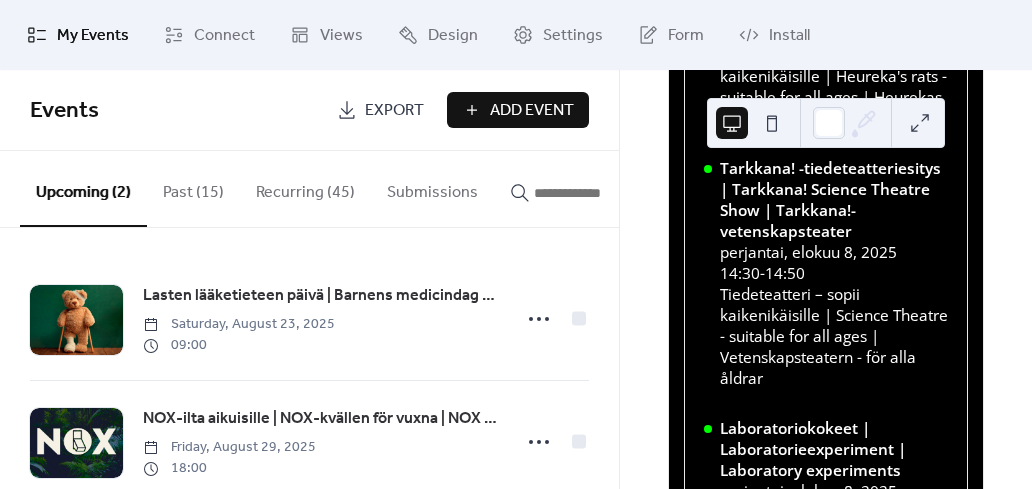 click on "Recurring (45)" at bounding box center [305, 188] 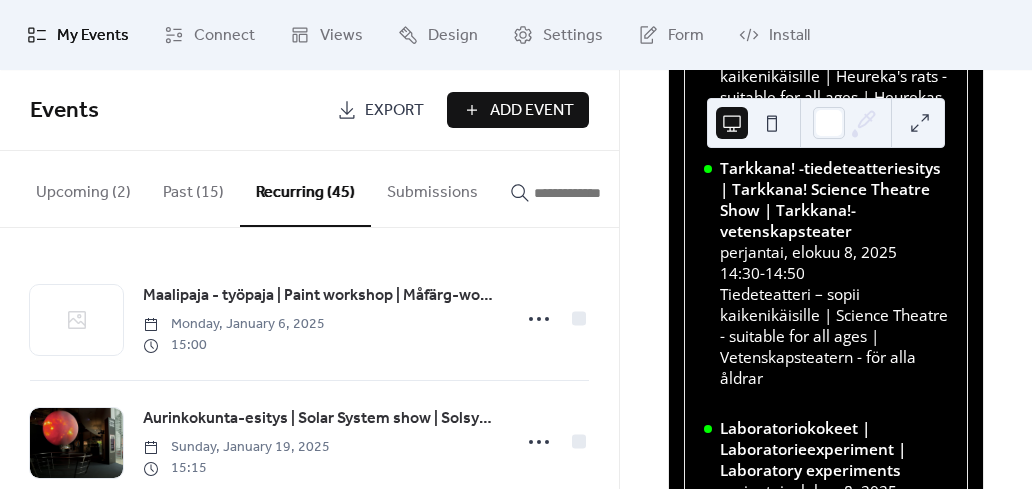 click at bounding box center [594, 193] 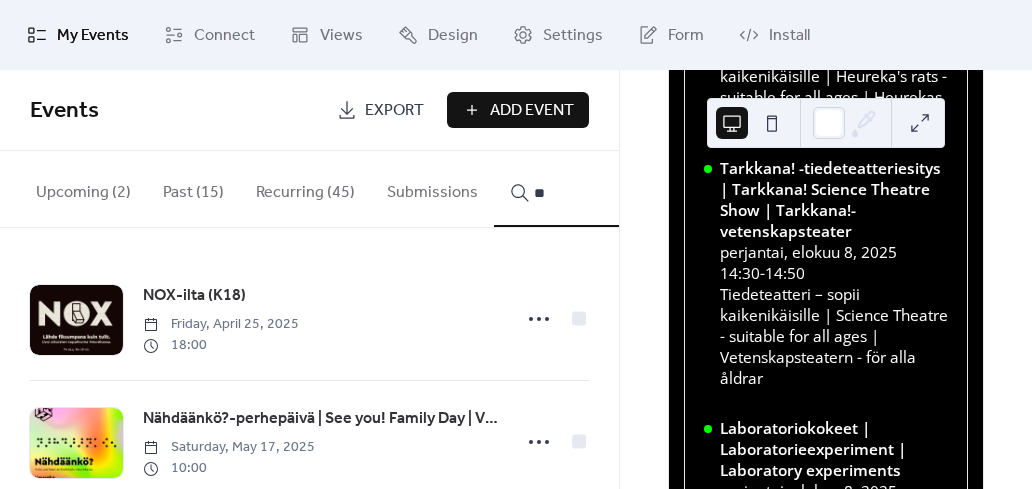 type on "*" 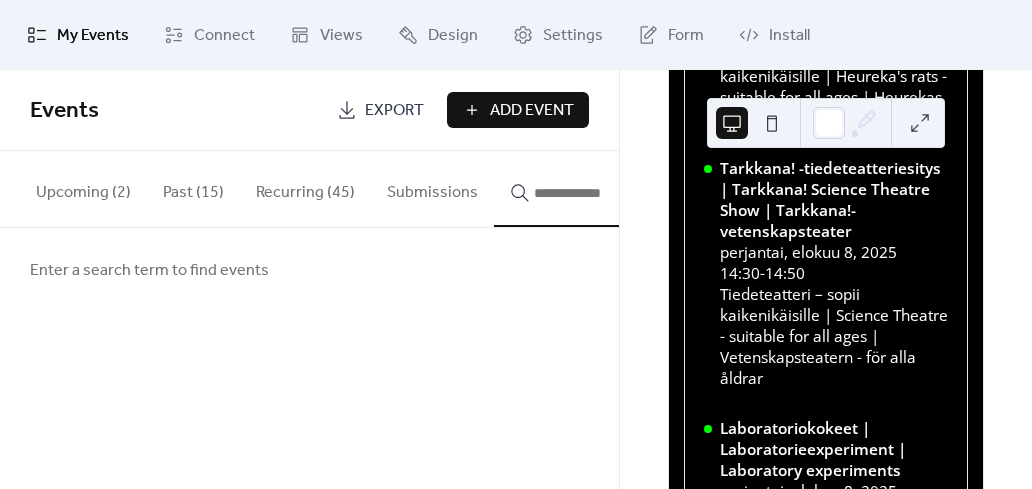 click on "Recurring (45)" at bounding box center [305, 188] 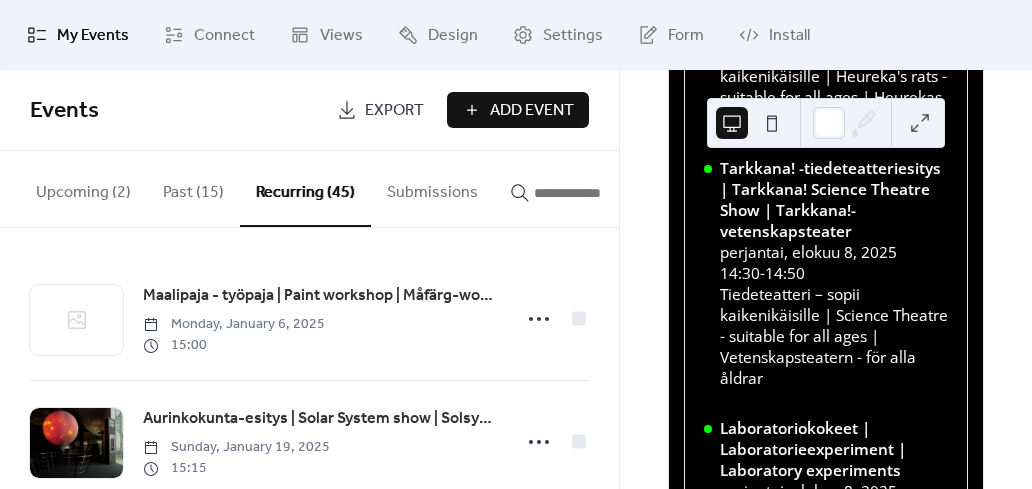 click at bounding box center [594, 193] 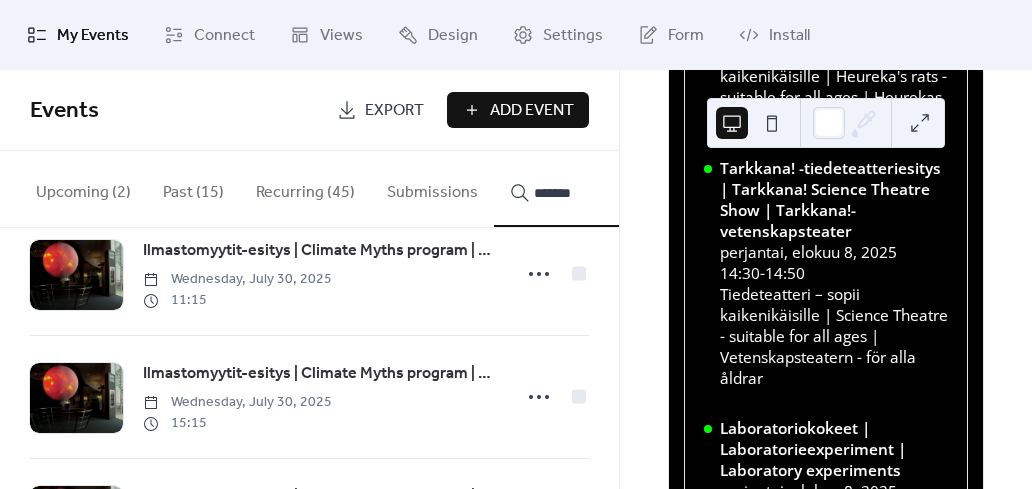 scroll, scrollTop: 200, scrollLeft: 0, axis: vertical 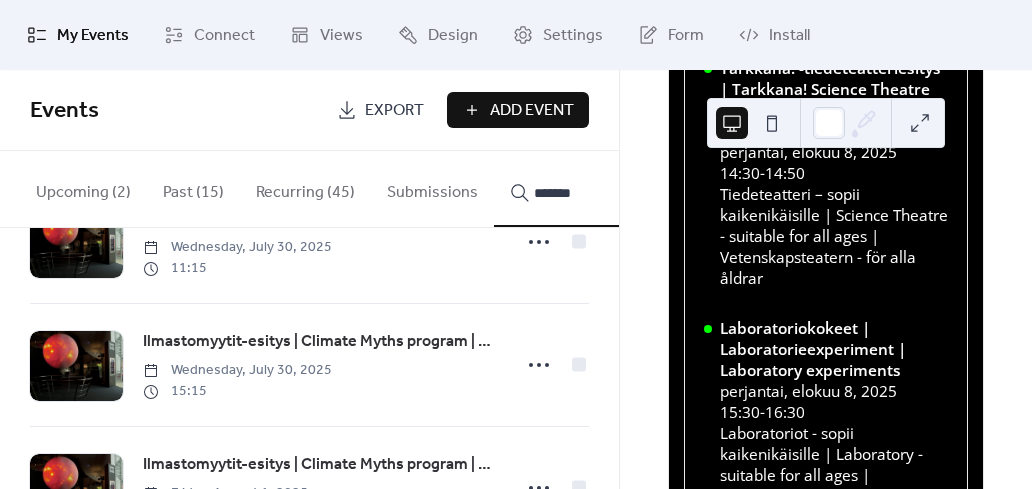 type on "*******" 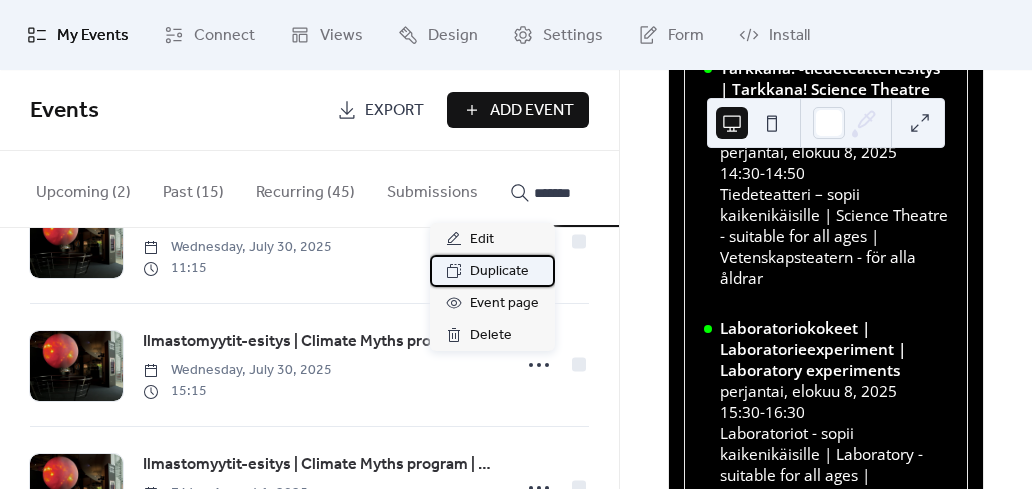click on "Duplicate" at bounding box center (499, 272) 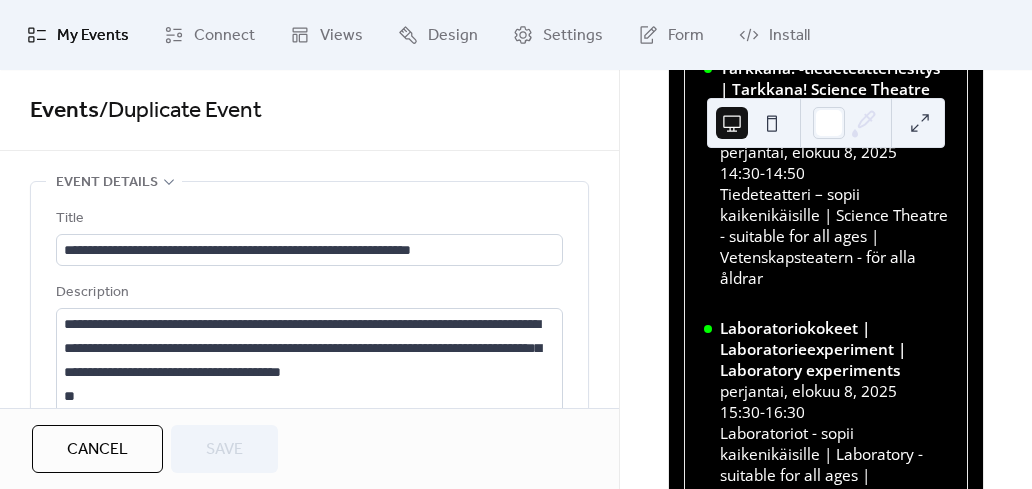 click on "**********" at bounding box center (309, 1026) 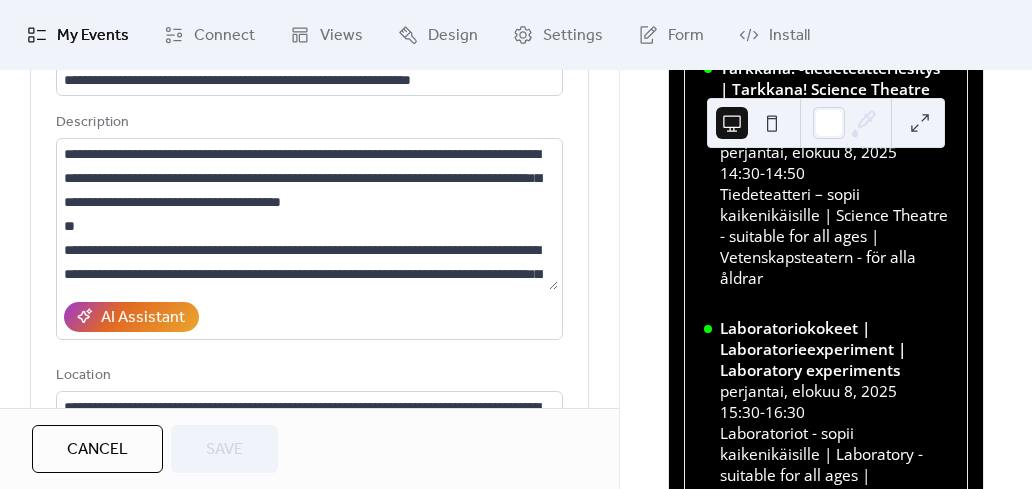 scroll, scrollTop: 200, scrollLeft: 0, axis: vertical 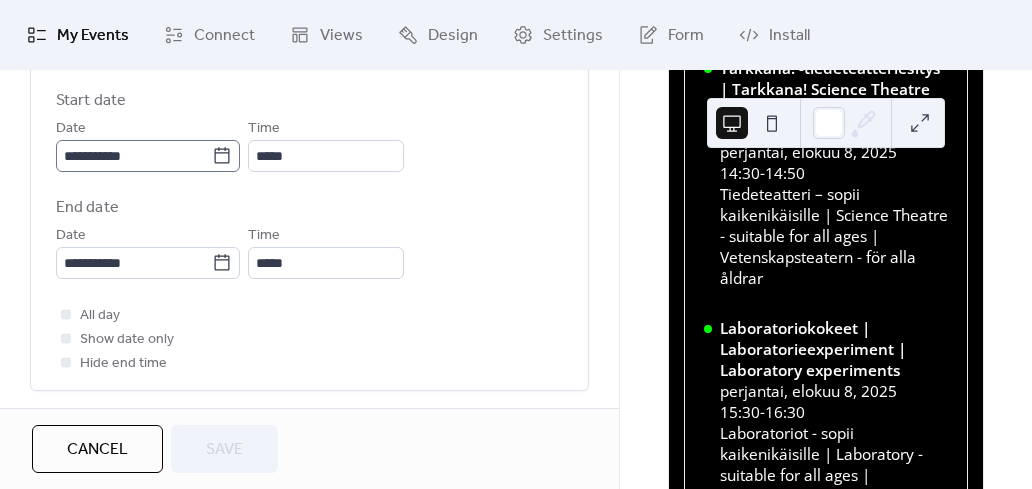 click 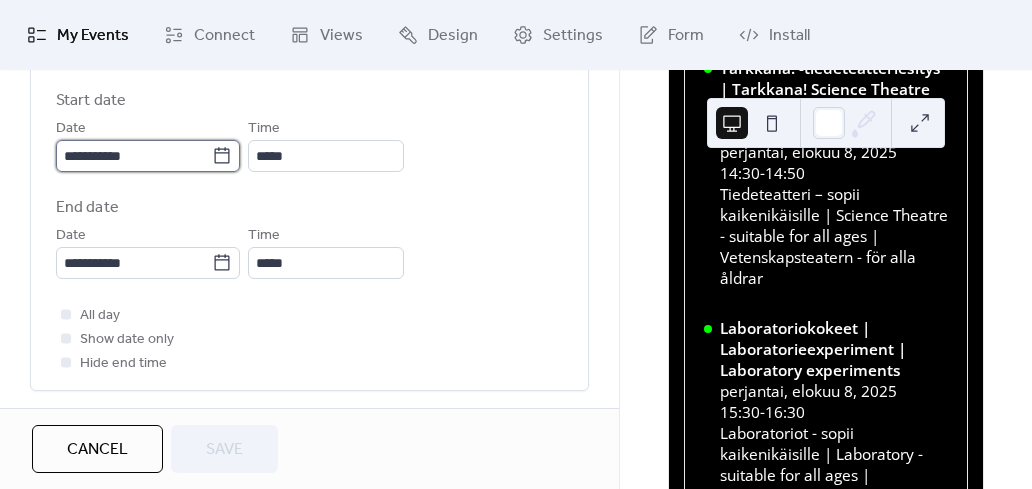 click on "**********" at bounding box center [134, 156] 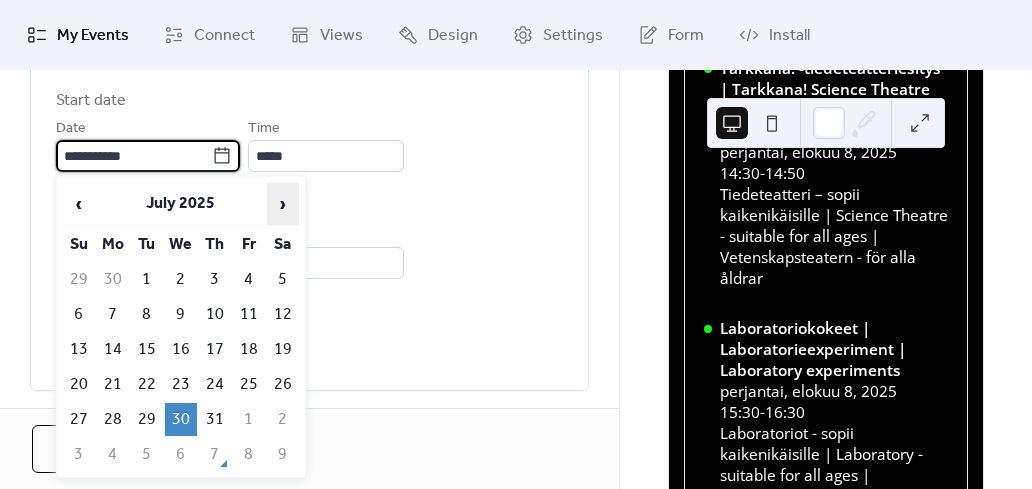 click on "›" at bounding box center [283, 204] 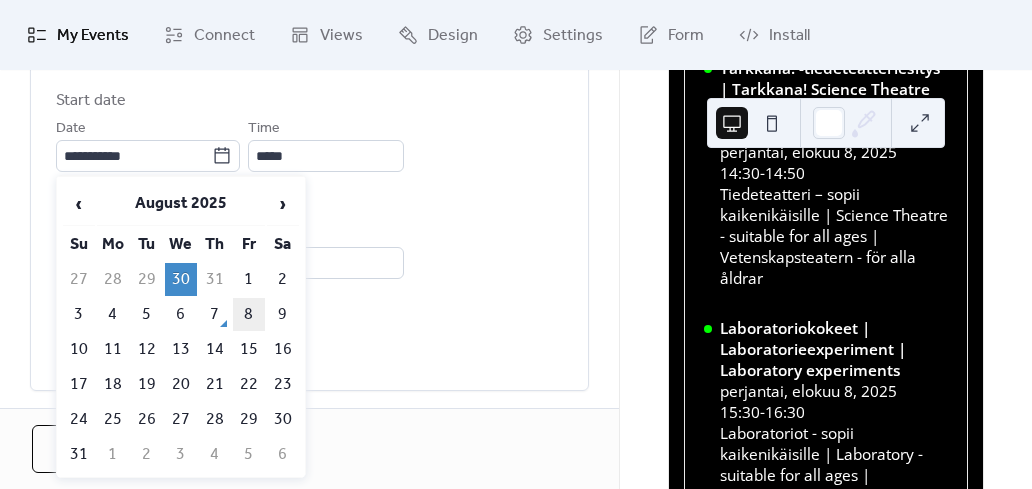 click on "8" at bounding box center (249, 314) 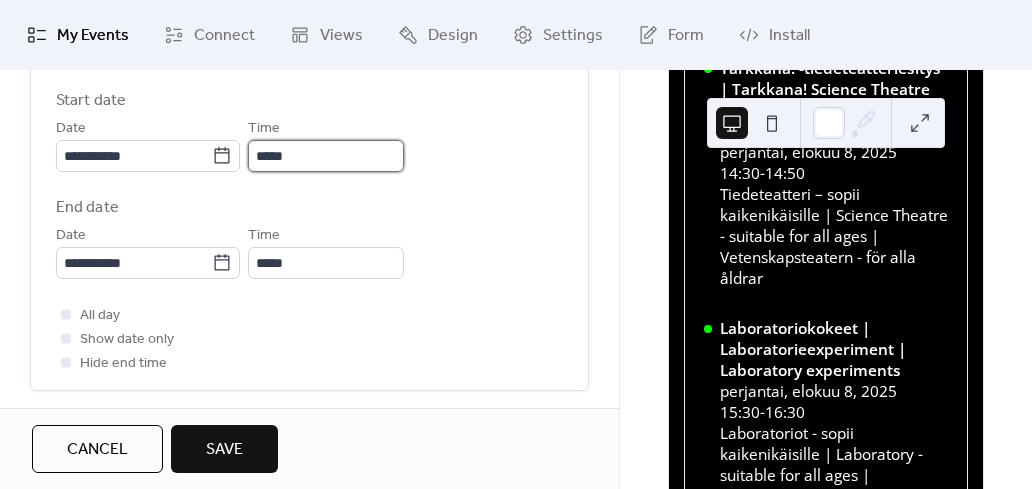 click on "*****" at bounding box center (326, 156) 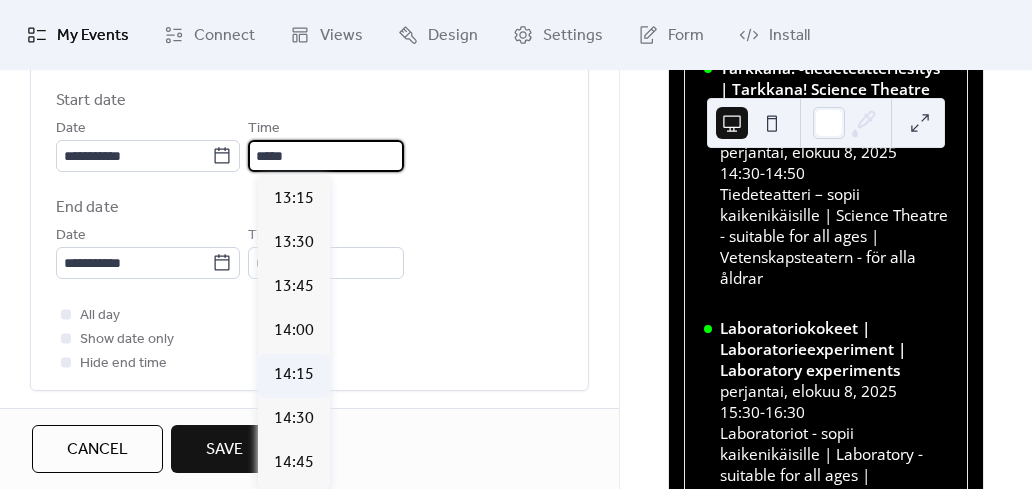 scroll, scrollTop: 2284, scrollLeft: 0, axis: vertical 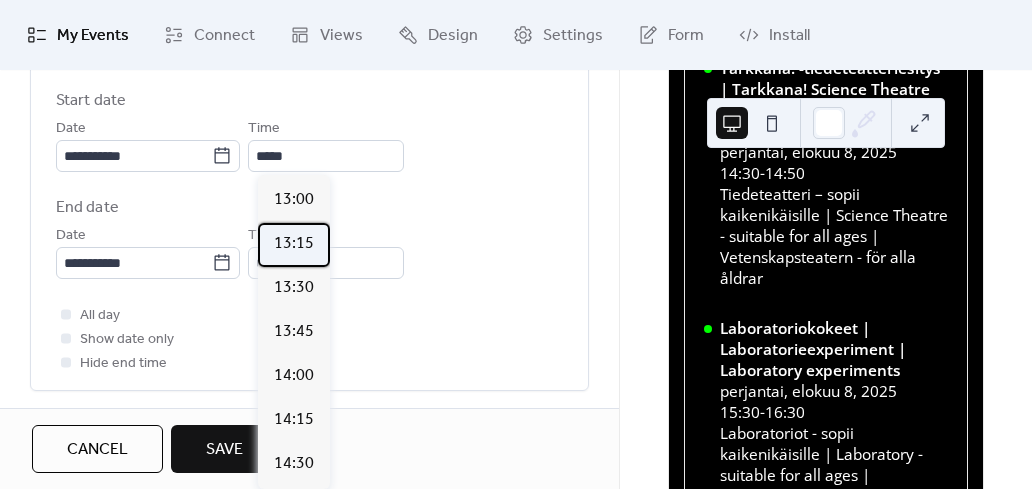 click on "13:15" at bounding box center (294, 244) 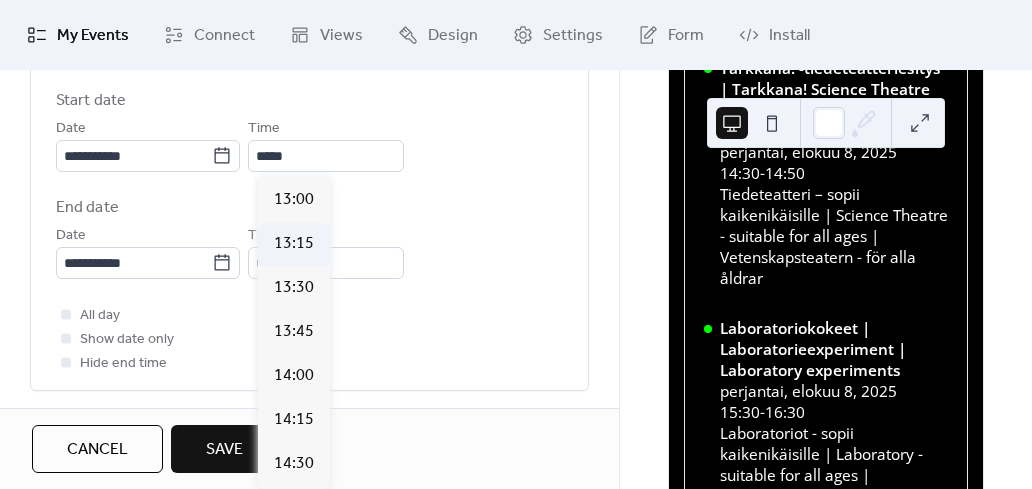 type on "*****" 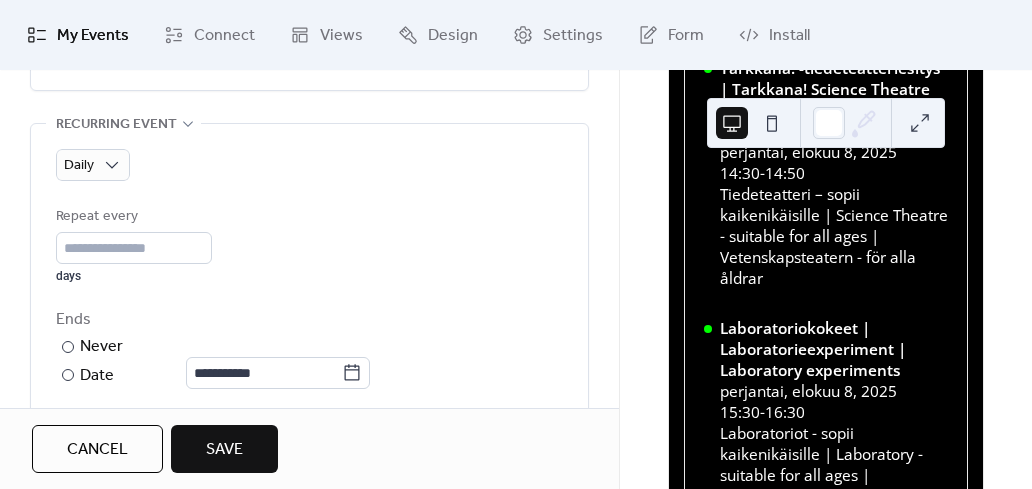 scroll, scrollTop: 1100, scrollLeft: 0, axis: vertical 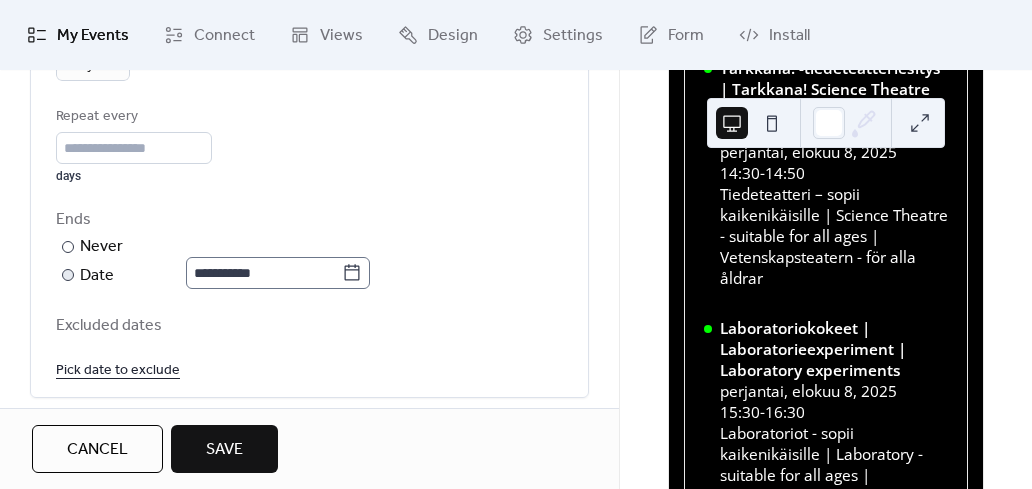 click 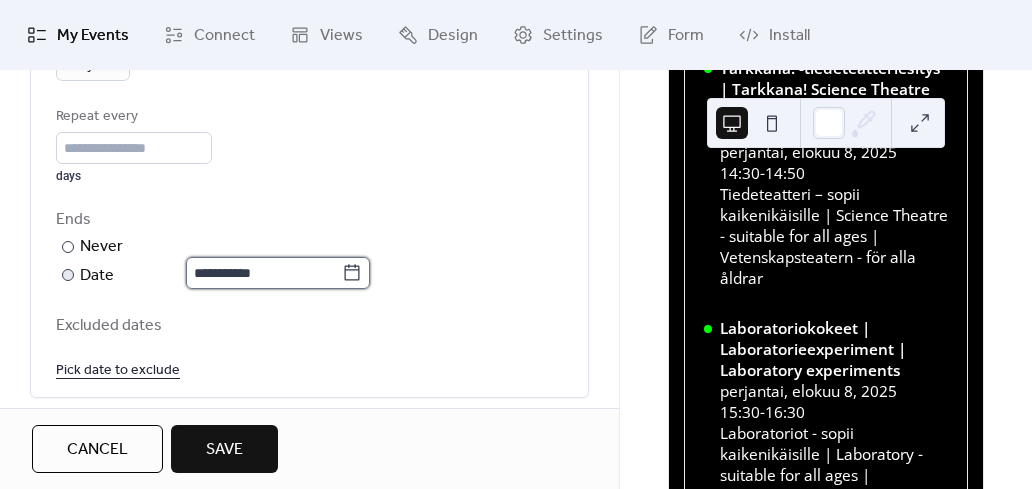click on "**********" at bounding box center (264, 273) 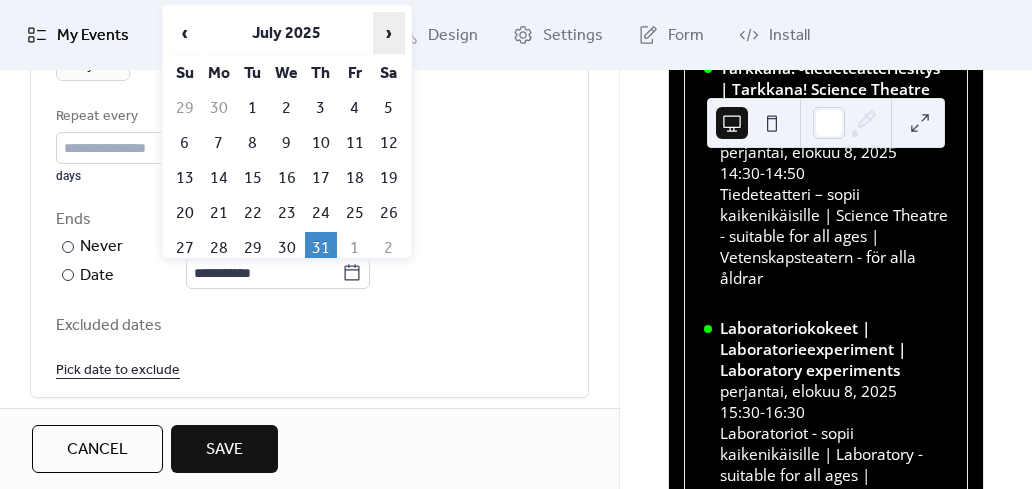 click on "›" at bounding box center [389, 33] 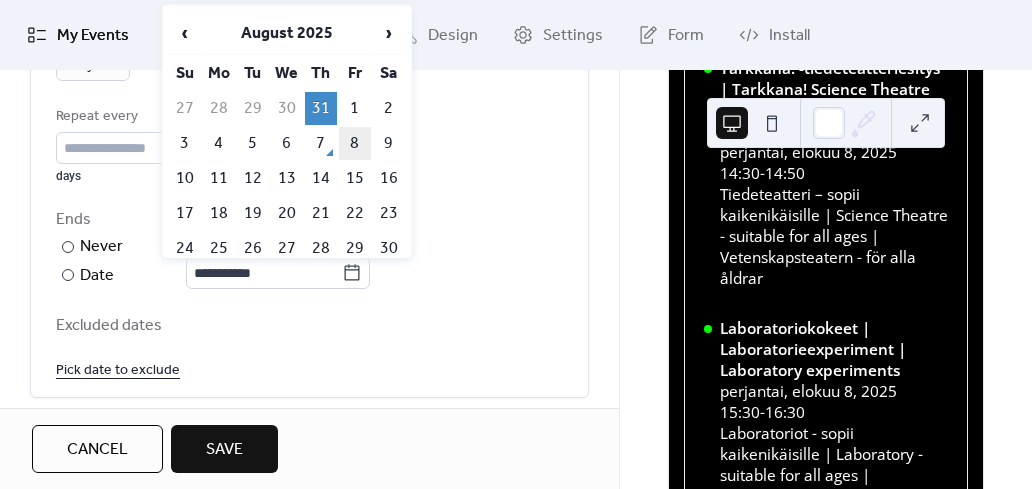click on "8" at bounding box center [355, 143] 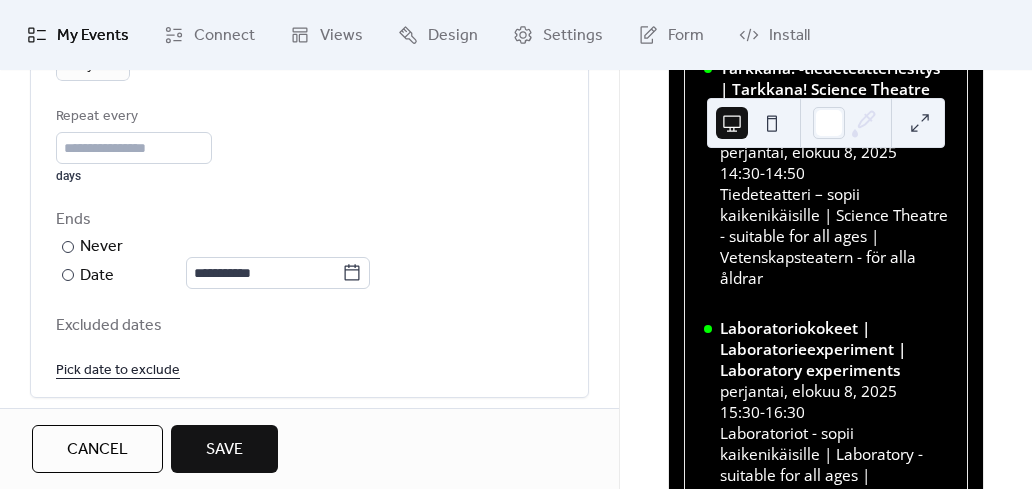 click on "Excluded dates" at bounding box center [309, 326] 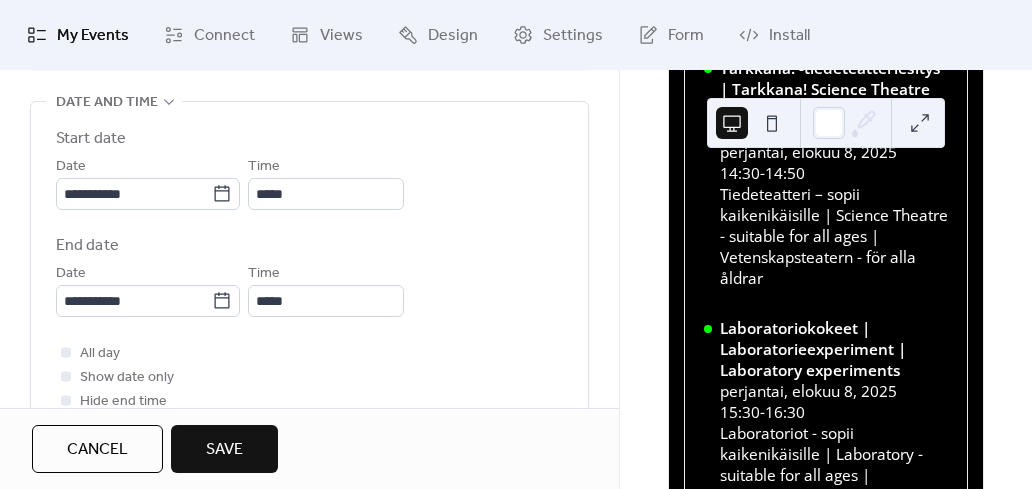 scroll, scrollTop: 659, scrollLeft: 0, axis: vertical 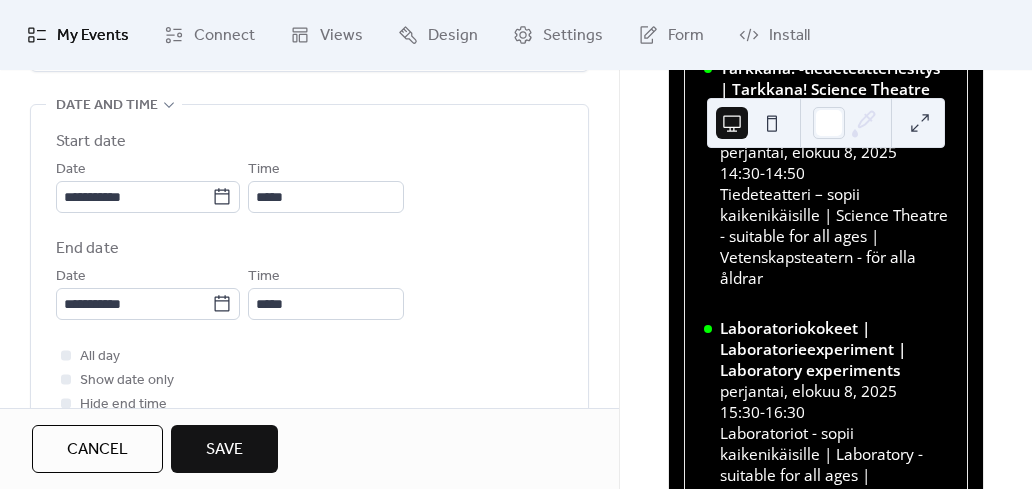 click on "Save" at bounding box center [224, 450] 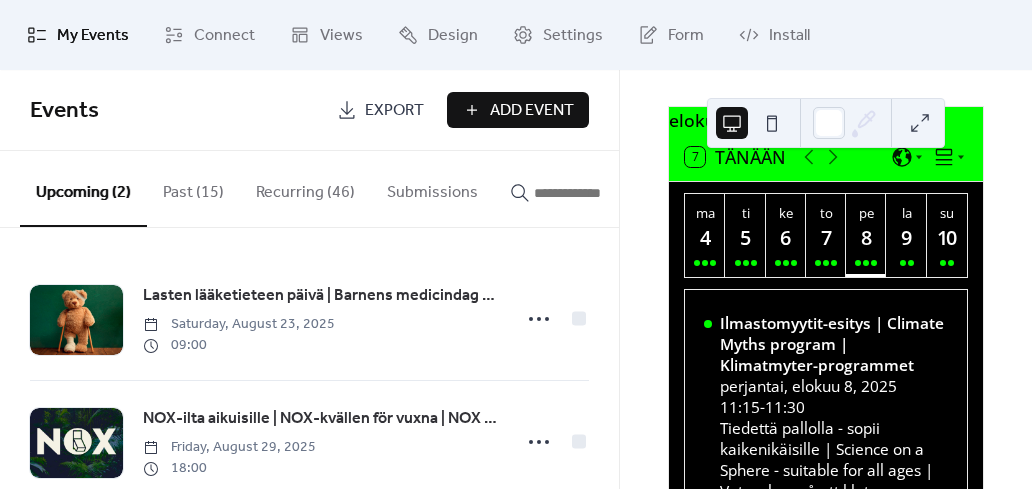 scroll, scrollTop: 100, scrollLeft: 0, axis: vertical 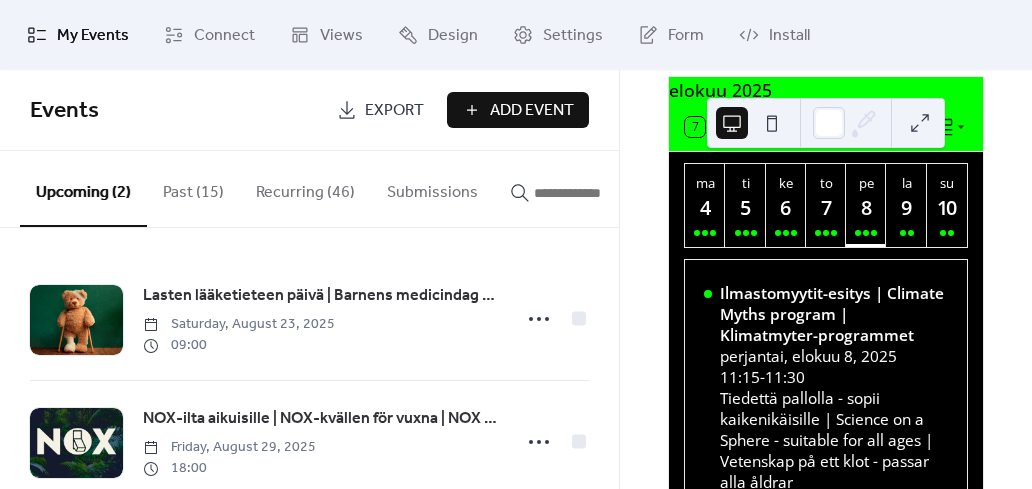 click on "Recurring (46)" at bounding box center (305, 188) 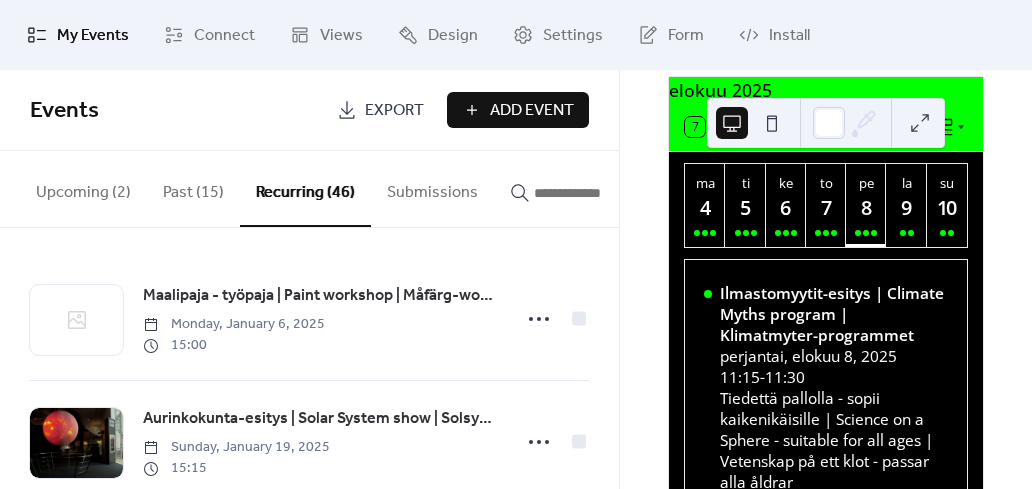 click at bounding box center (582, 193) 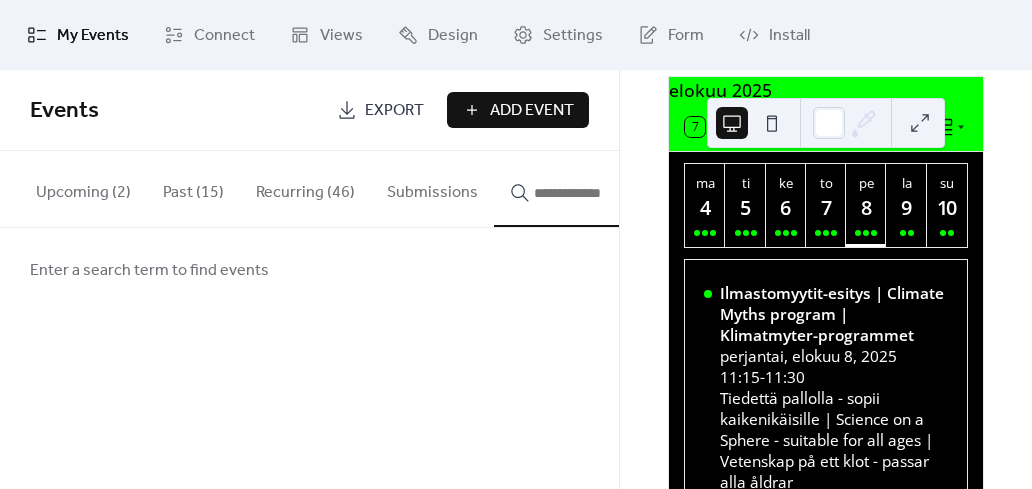 type 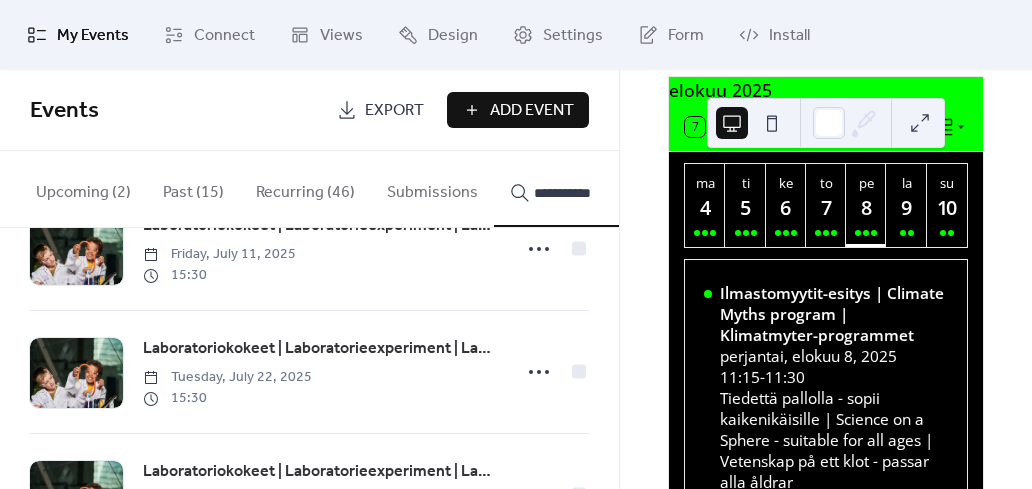 scroll, scrollTop: 1200, scrollLeft: 0, axis: vertical 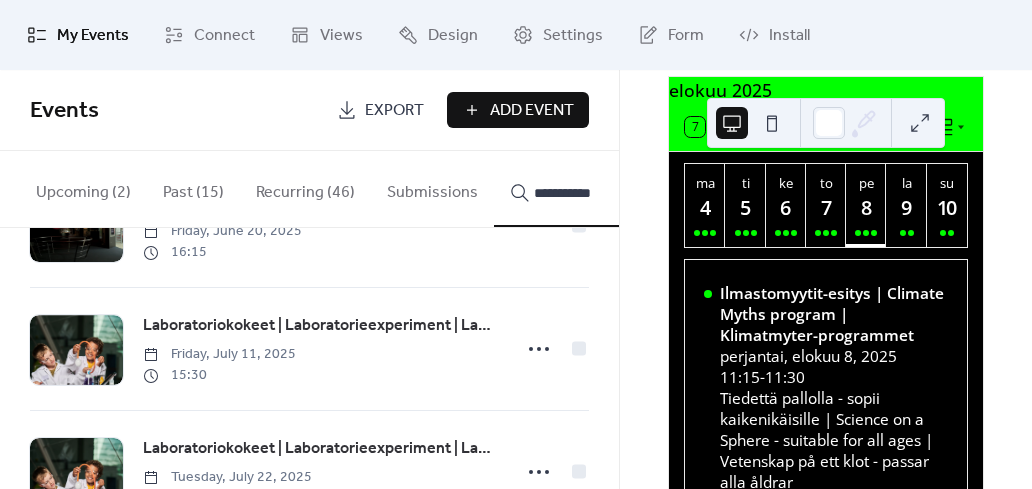 type on "**********" 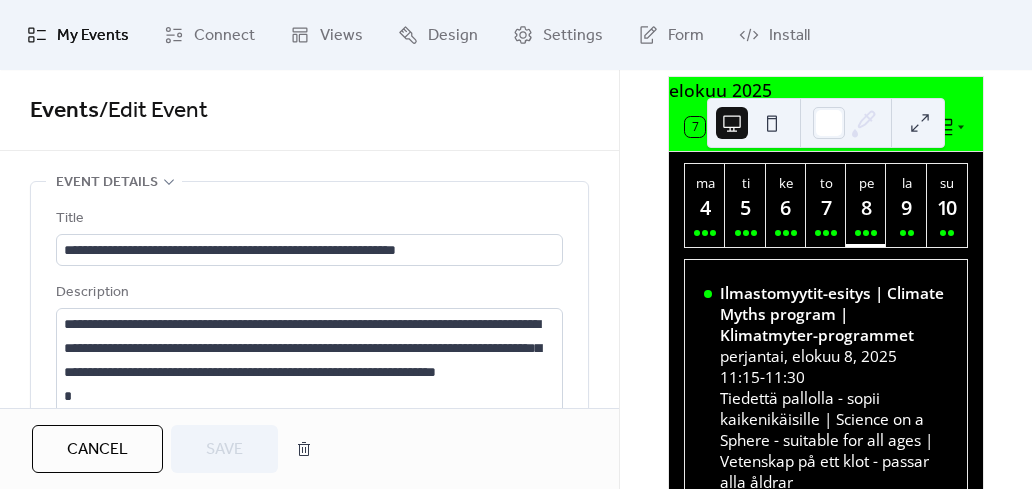 click on "Description" at bounding box center [307, 293] 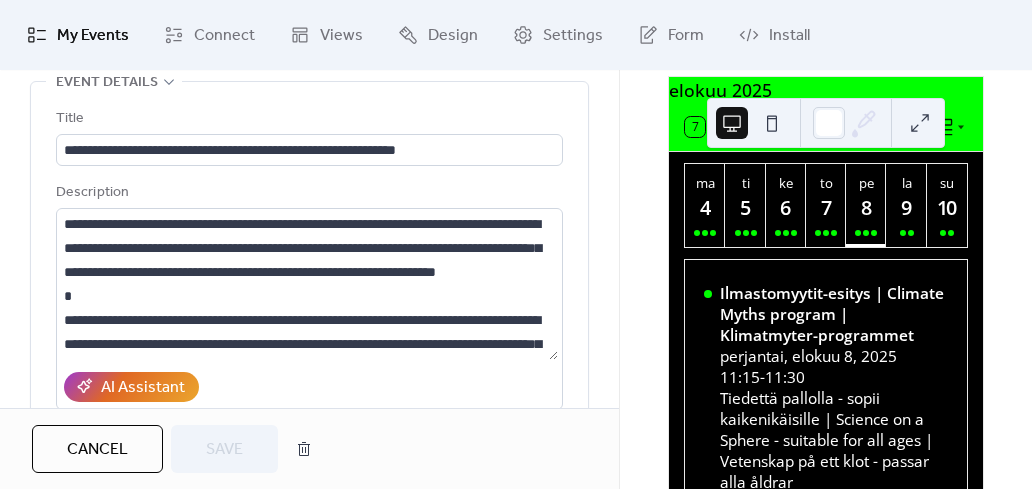 scroll, scrollTop: 200, scrollLeft: 0, axis: vertical 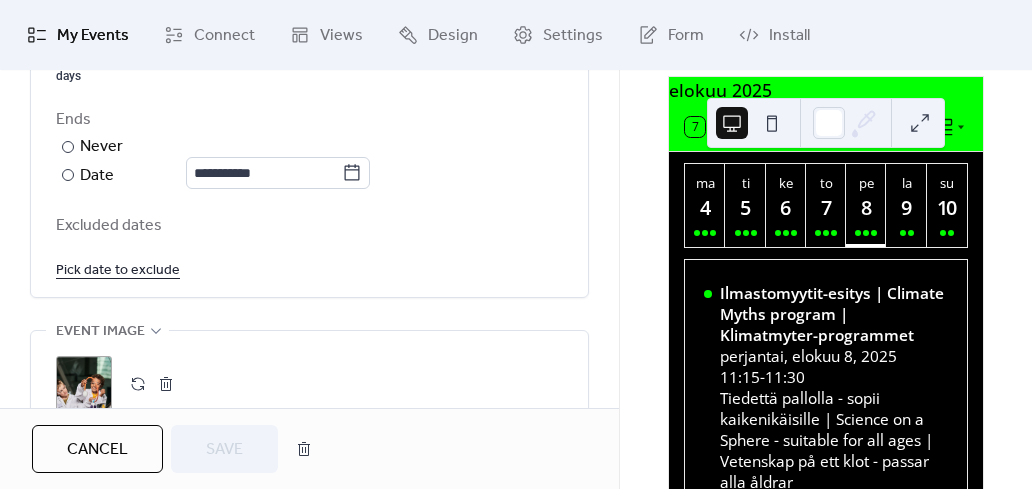 click on "Cancel" at bounding box center (97, 450) 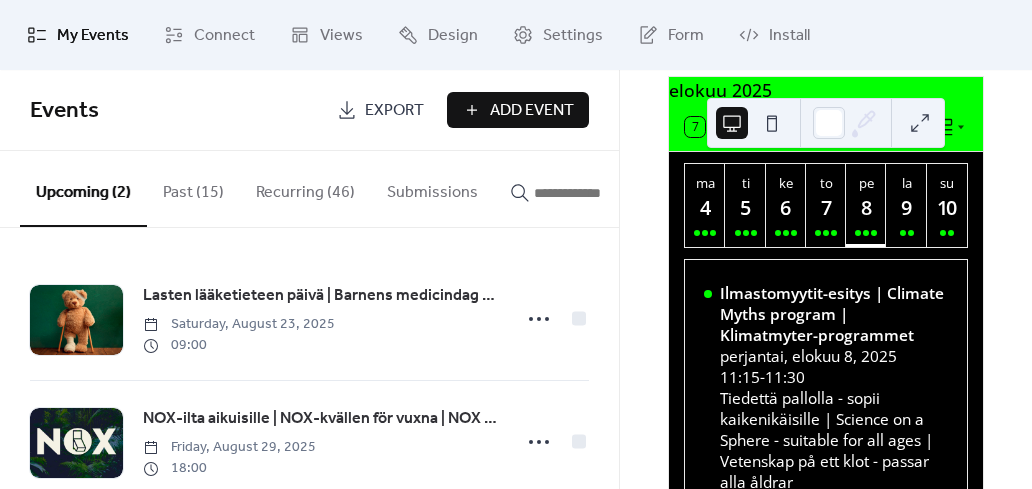 click at bounding box center [594, 193] 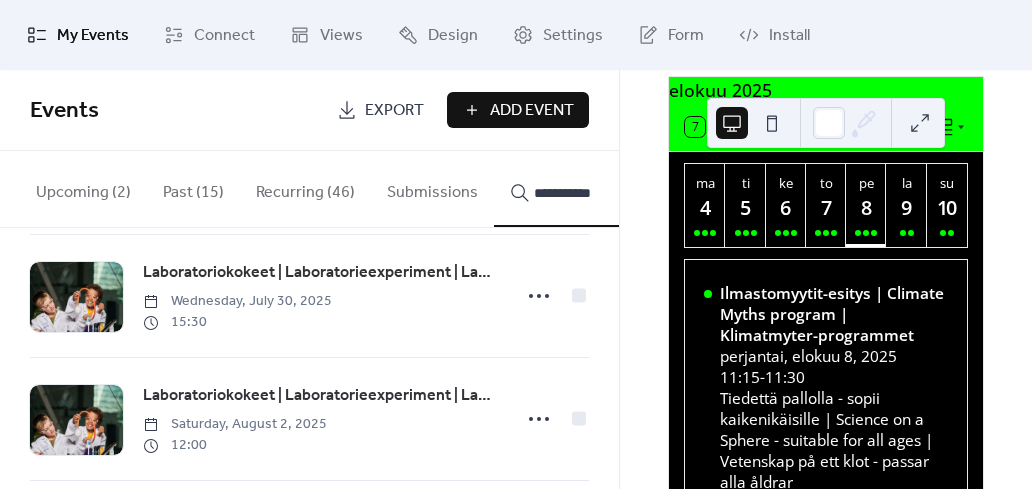 scroll, scrollTop: 1530, scrollLeft: 0, axis: vertical 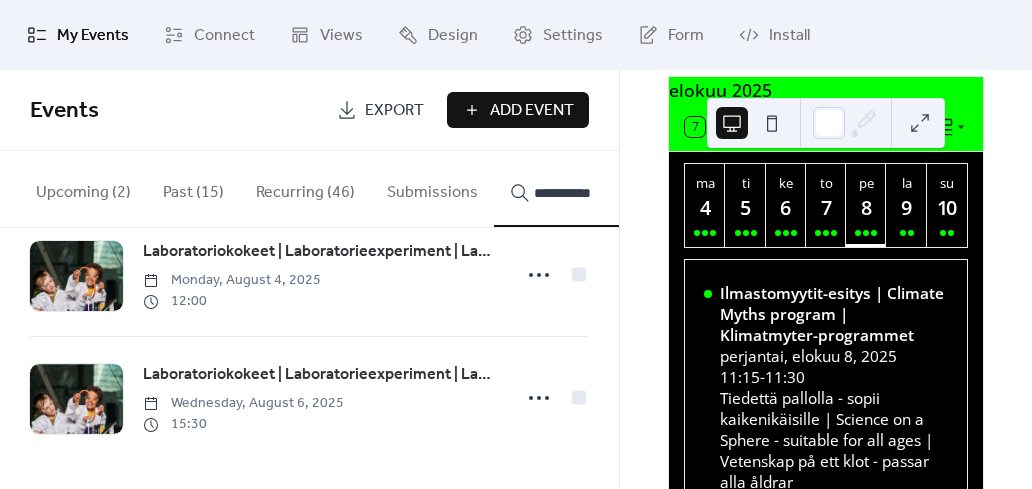 type on "**********" 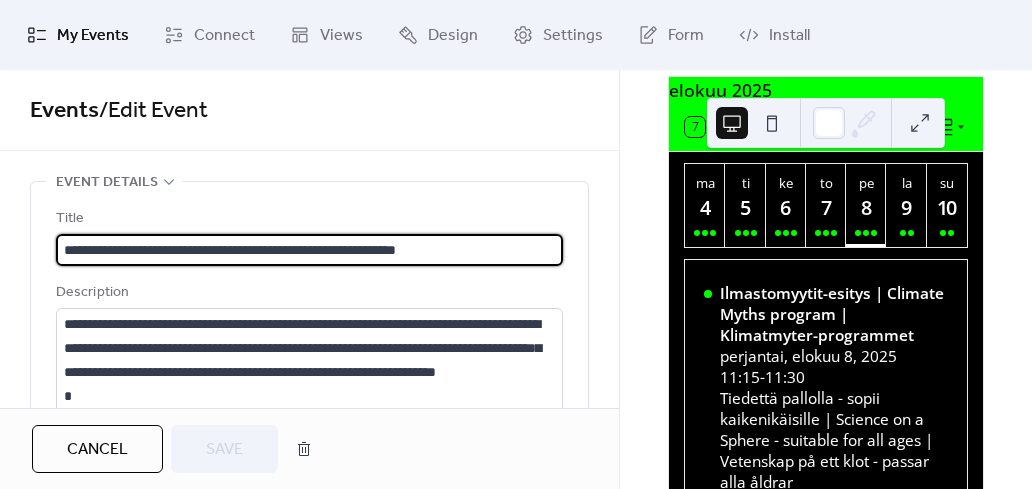 click on "**********" at bounding box center [309, 1045] 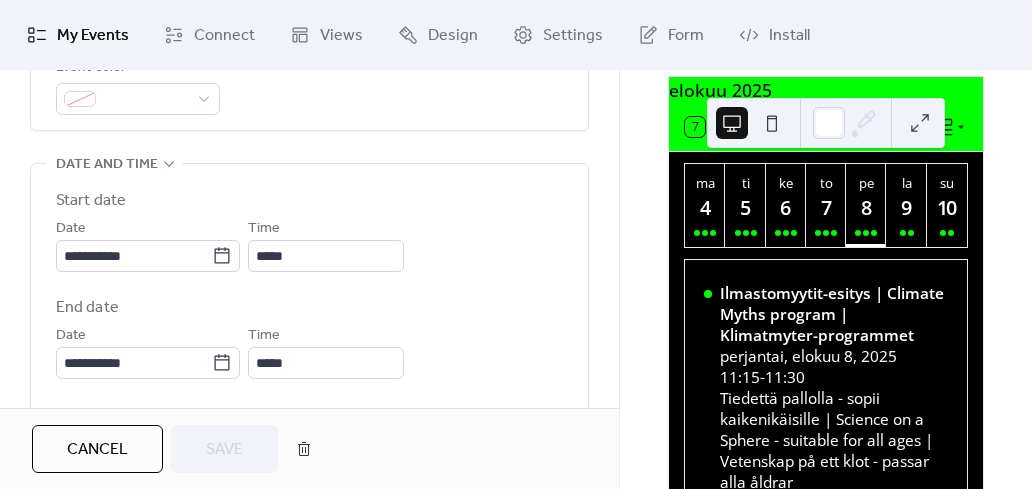 scroll, scrollTop: 700, scrollLeft: 0, axis: vertical 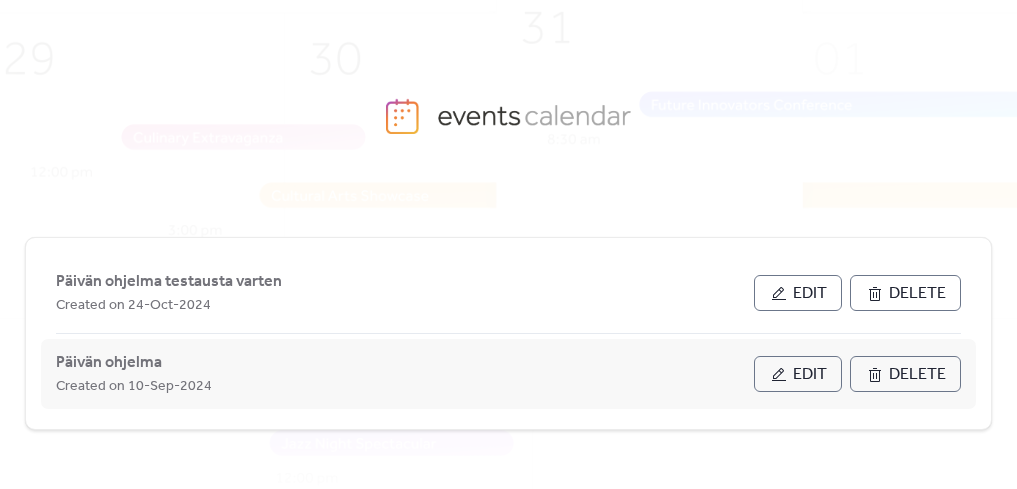 click on "Created on [DATE]" at bounding box center [405, 386] 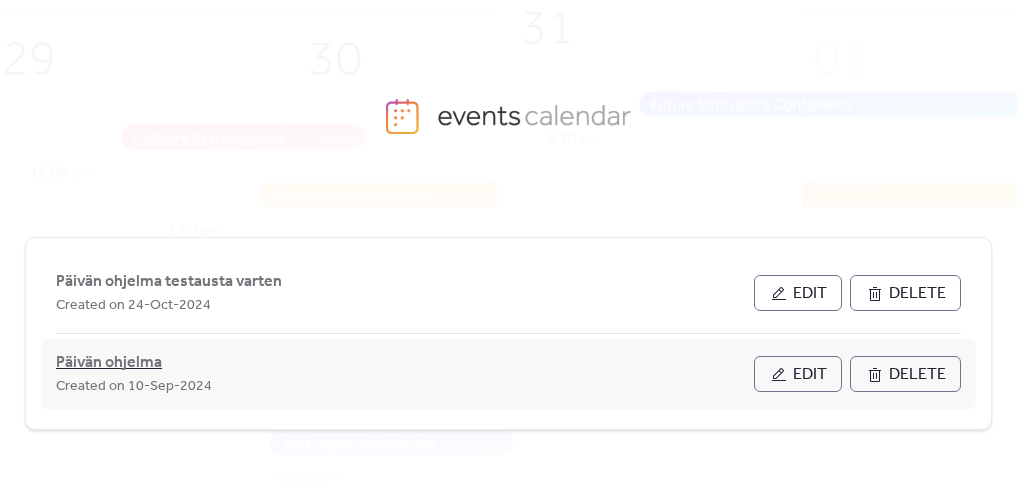 click on "Päivän ohjelma" at bounding box center (109, 363) 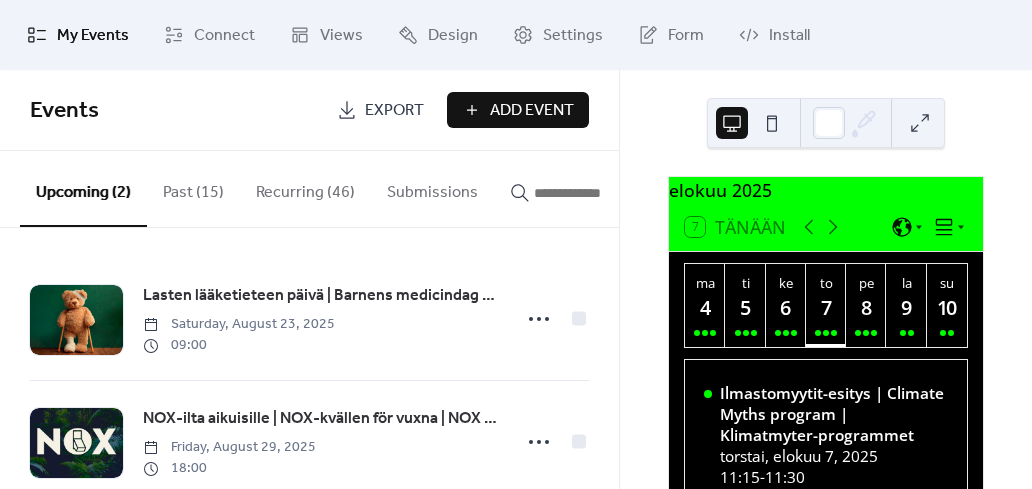 click on "Recurring (46)" at bounding box center (305, 188) 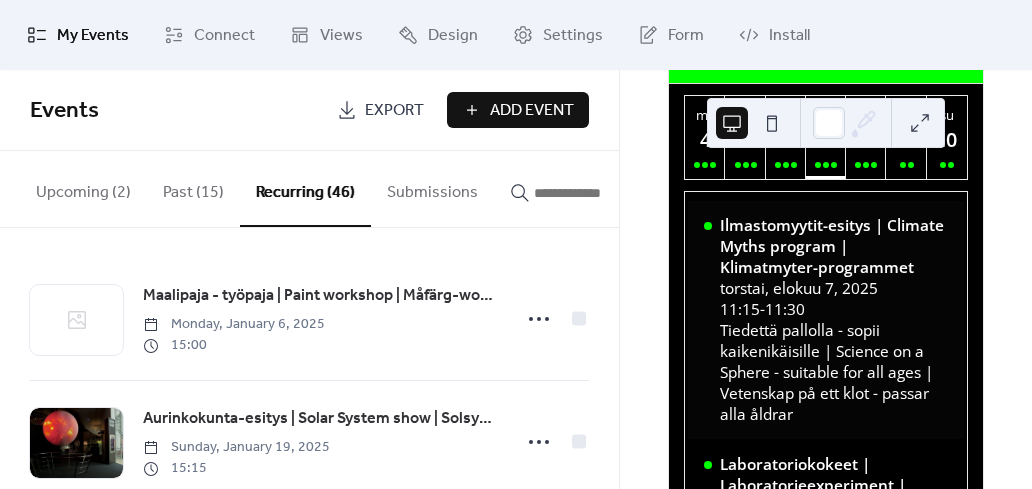 scroll, scrollTop: 200, scrollLeft: 0, axis: vertical 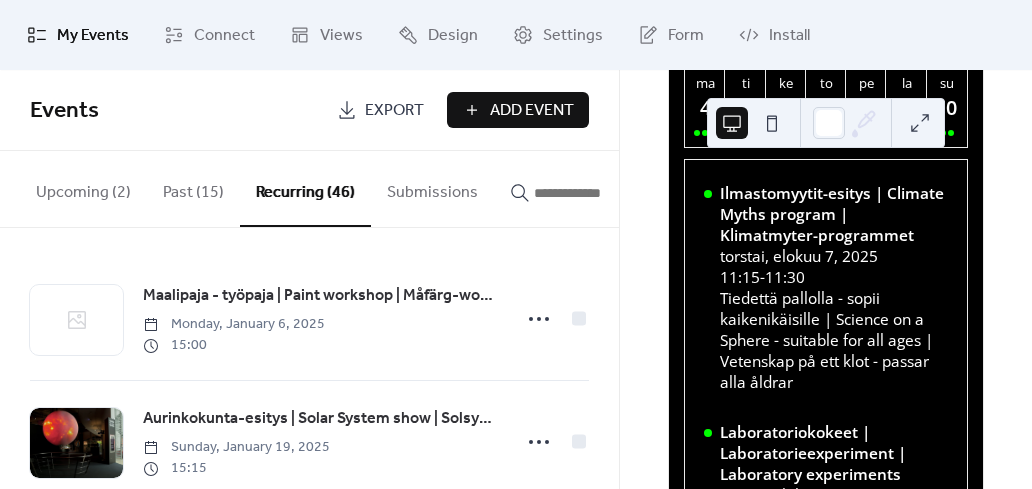 click at bounding box center (594, 193) 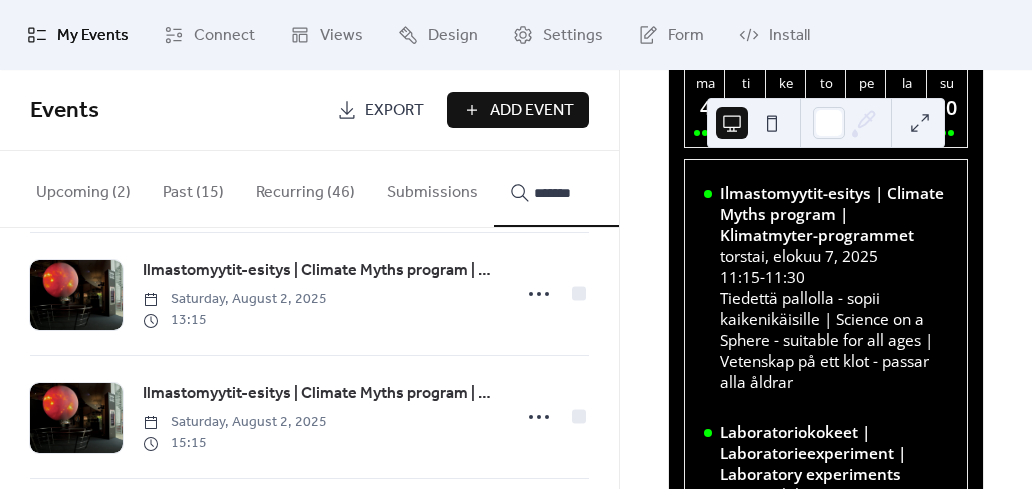 scroll, scrollTop: 600, scrollLeft: 0, axis: vertical 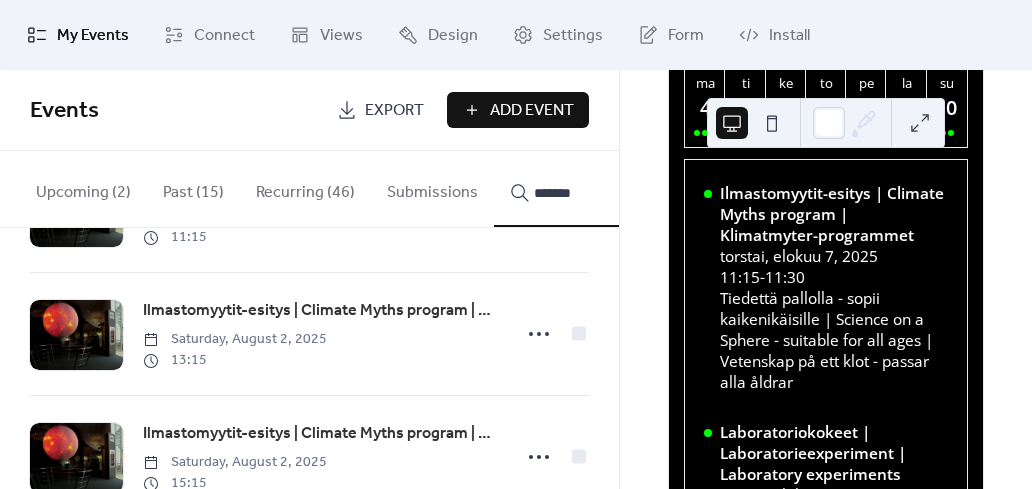 type on "*******" 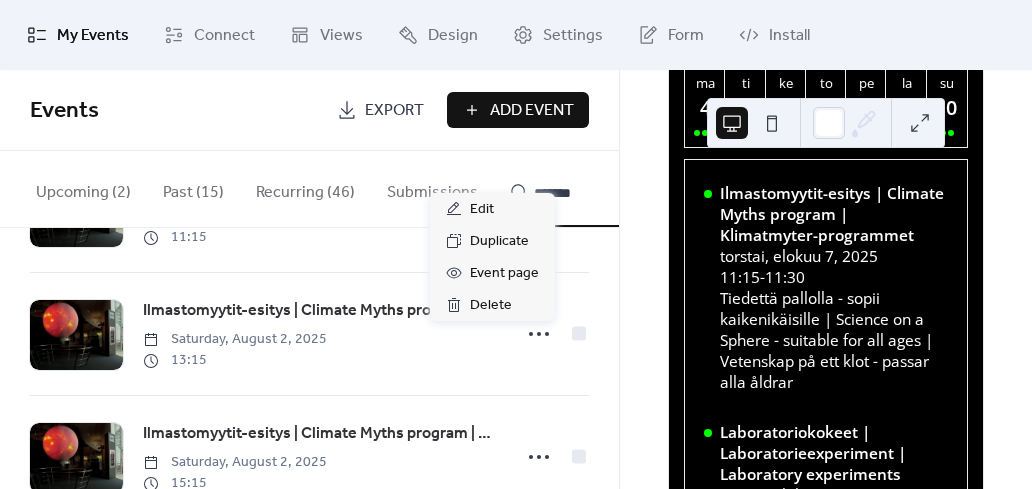 click 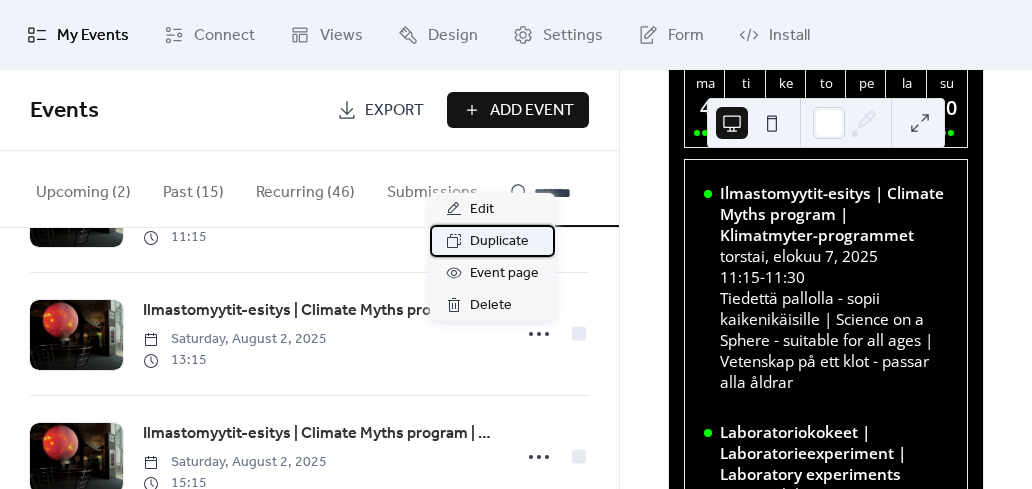 click on "Duplicate" at bounding box center [499, 242] 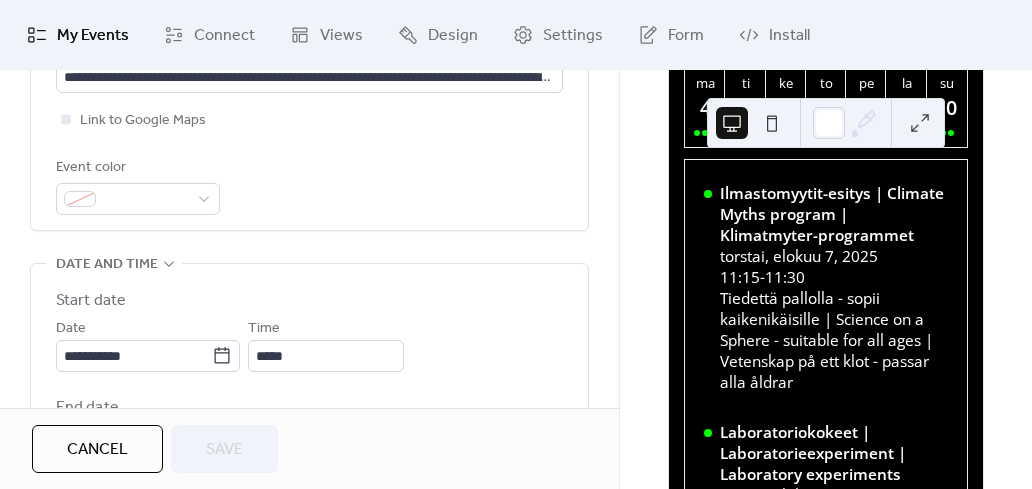 scroll, scrollTop: 600, scrollLeft: 0, axis: vertical 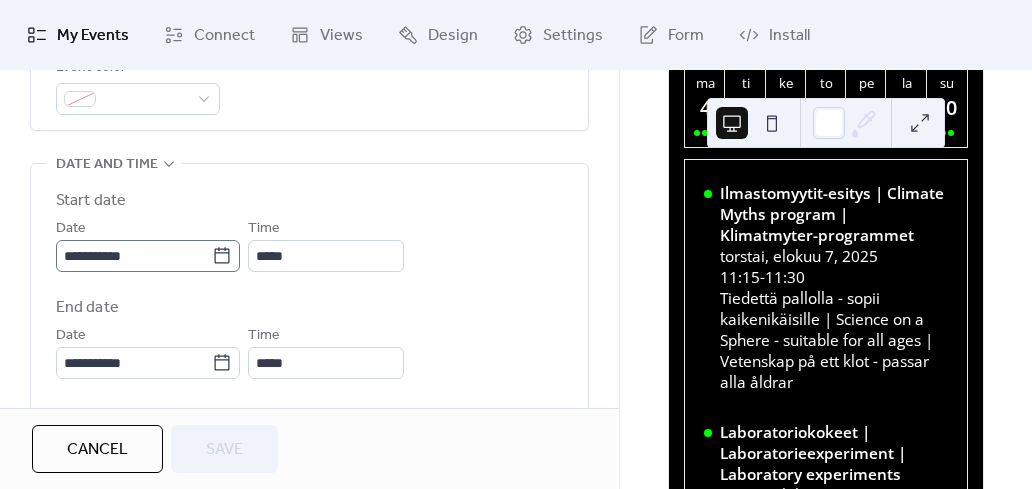 click 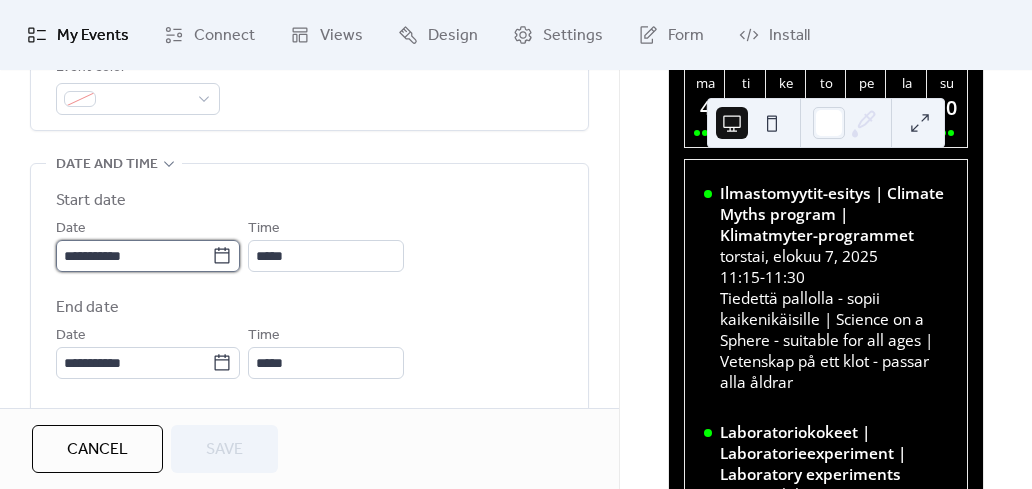 click on "**********" at bounding box center (134, 256) 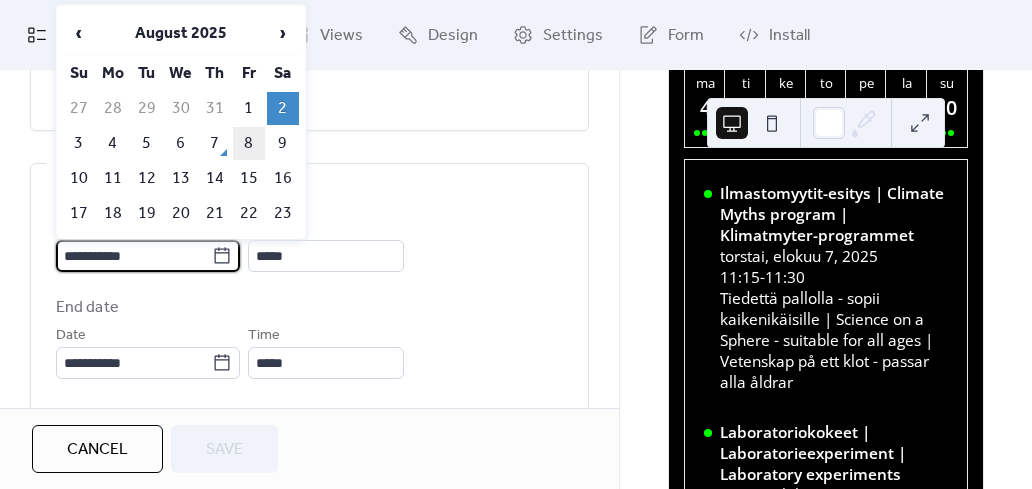 click on "8" at bounding box center (249, 143) 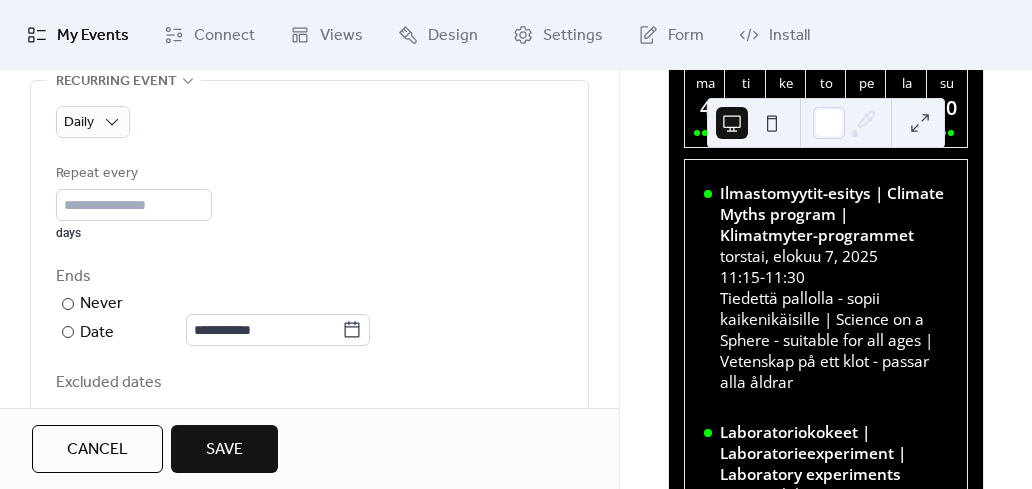 scroll, scrollTop: 1100, scrollLeft: 0, axis: vertical 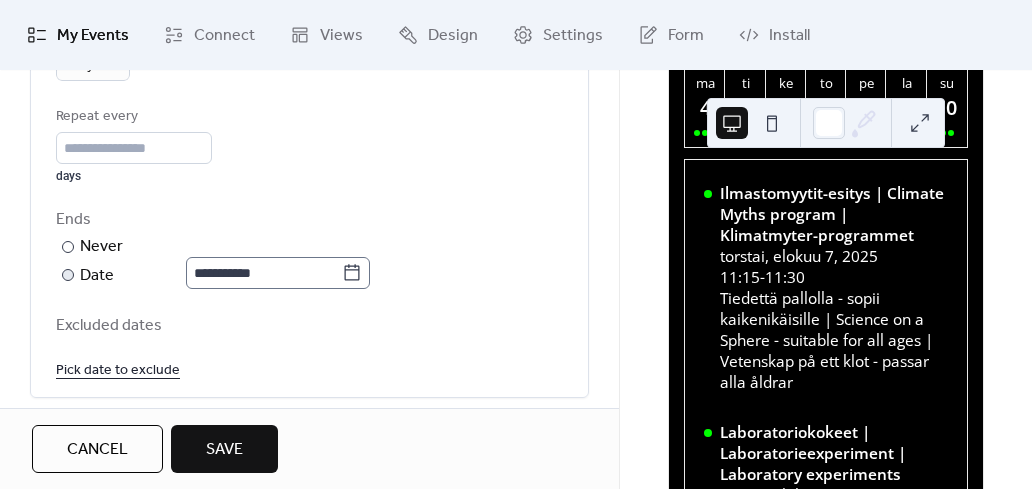 click 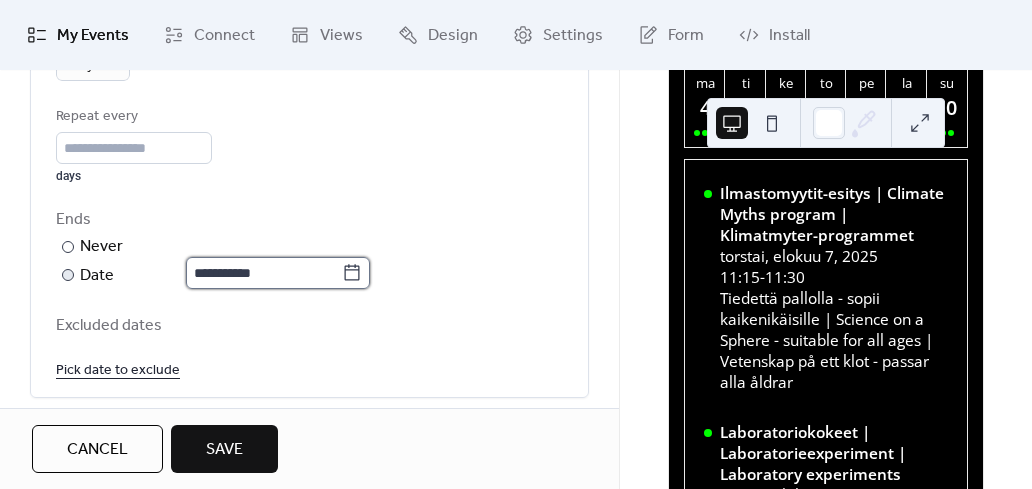 click on "**********" at bounding box center [264, 273] 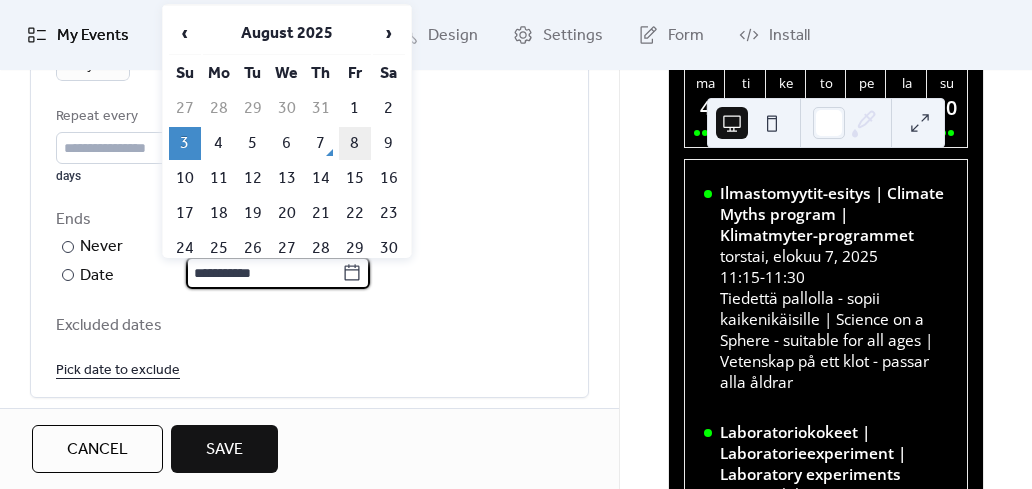 click on "8" at bounding box center (355, 143) 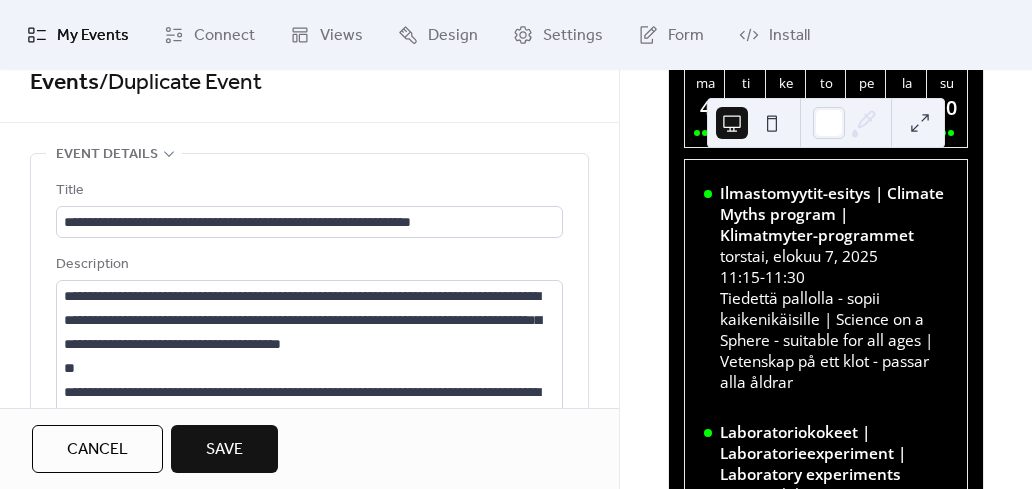 scroll, scrollTop: 0, scrollLeft: 0, axis: both 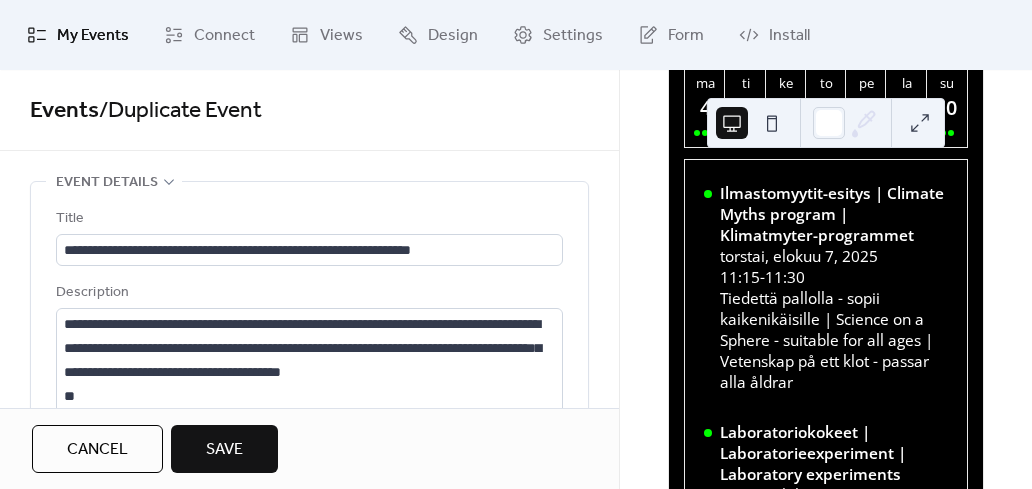 click on "Save" at bounding box center (224, 449) 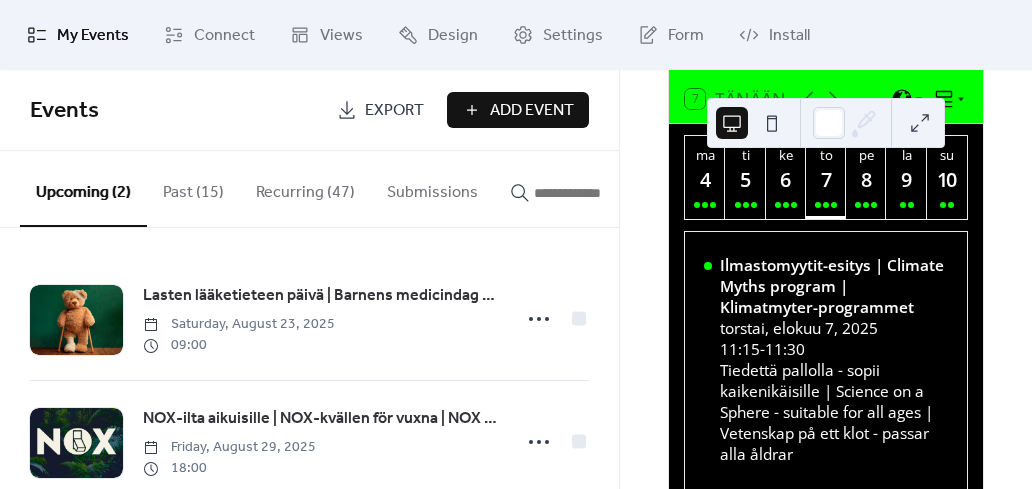 scroll, scrollTop: 0, scrollLeft: 0, axis: both 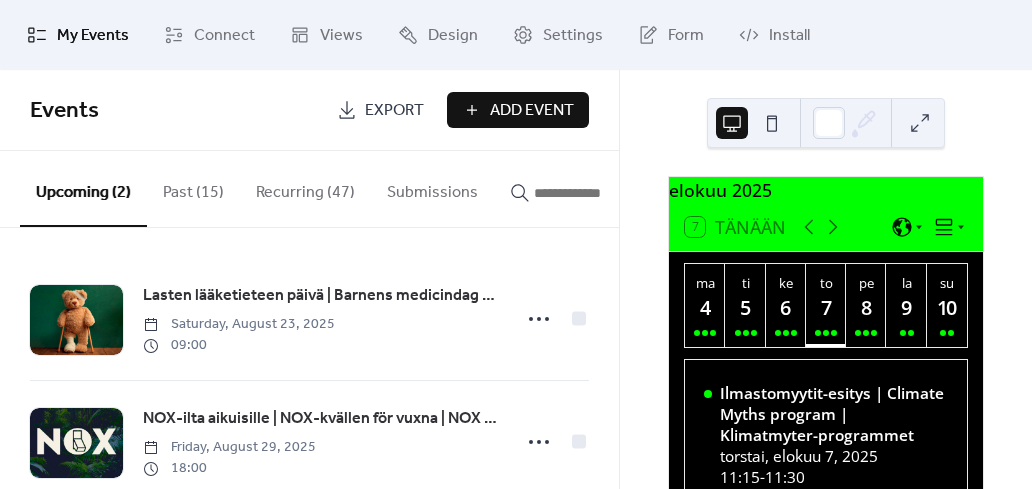 click at bounding box center (866, 333) 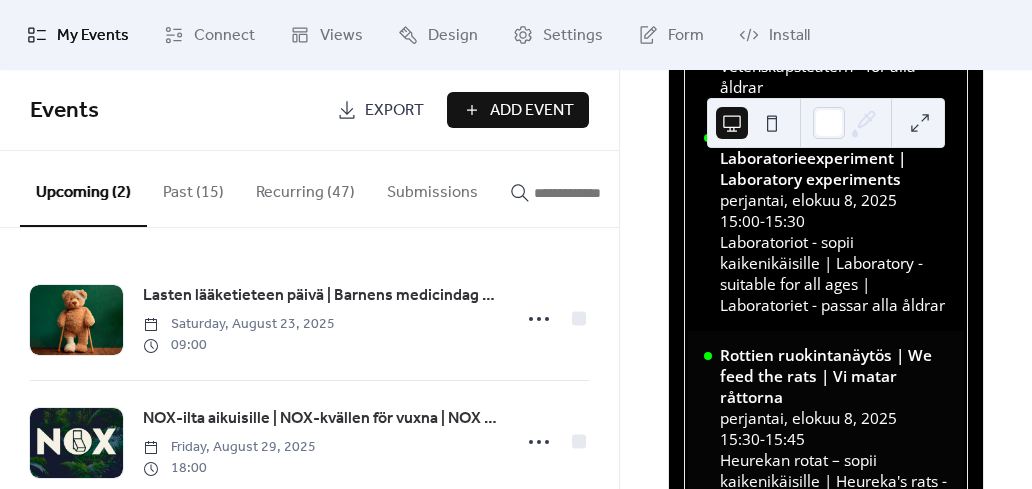 scroll, scrollTop: 1400, scrollLeft: 0, axis: vertical 